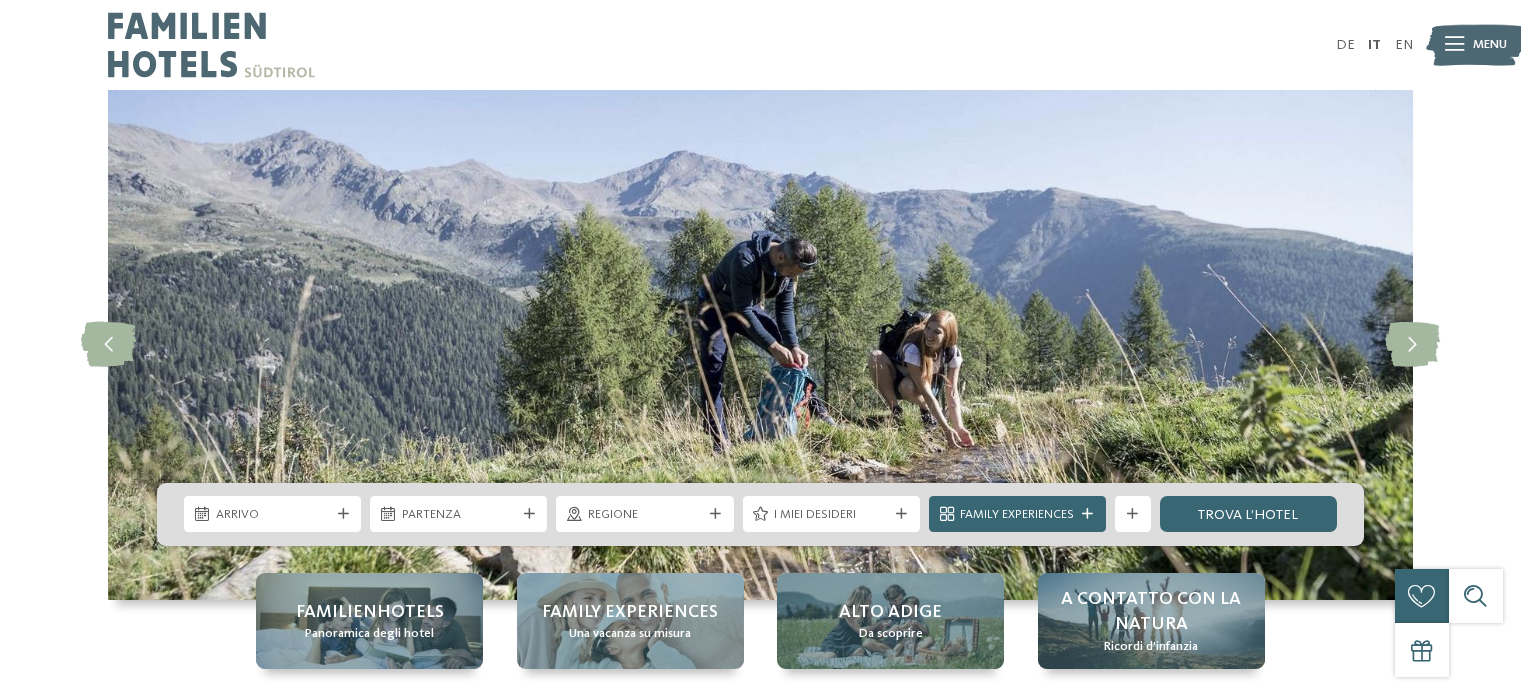 scroll, scrollTop: 0, scrollLeft: 0, axis: both 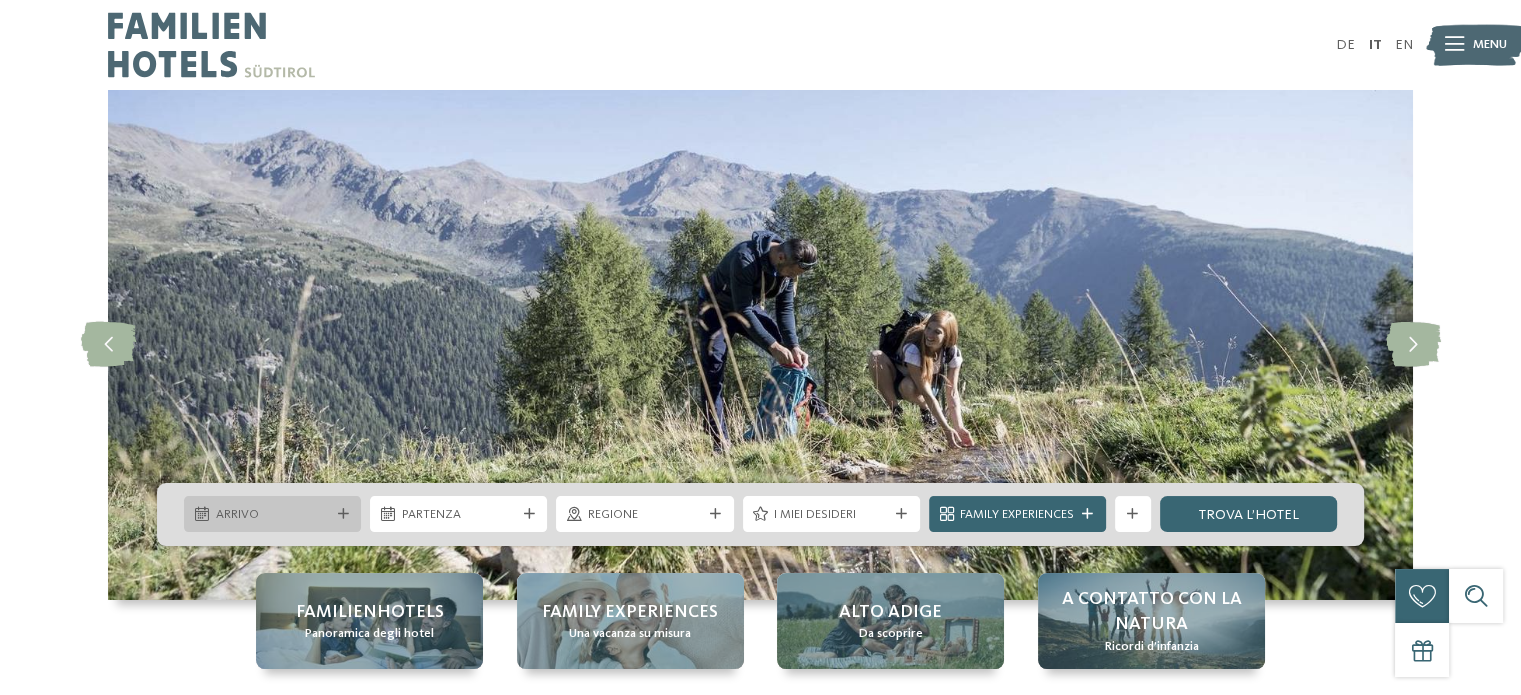 click on "Arrivo" at bounding box center [272, 514] 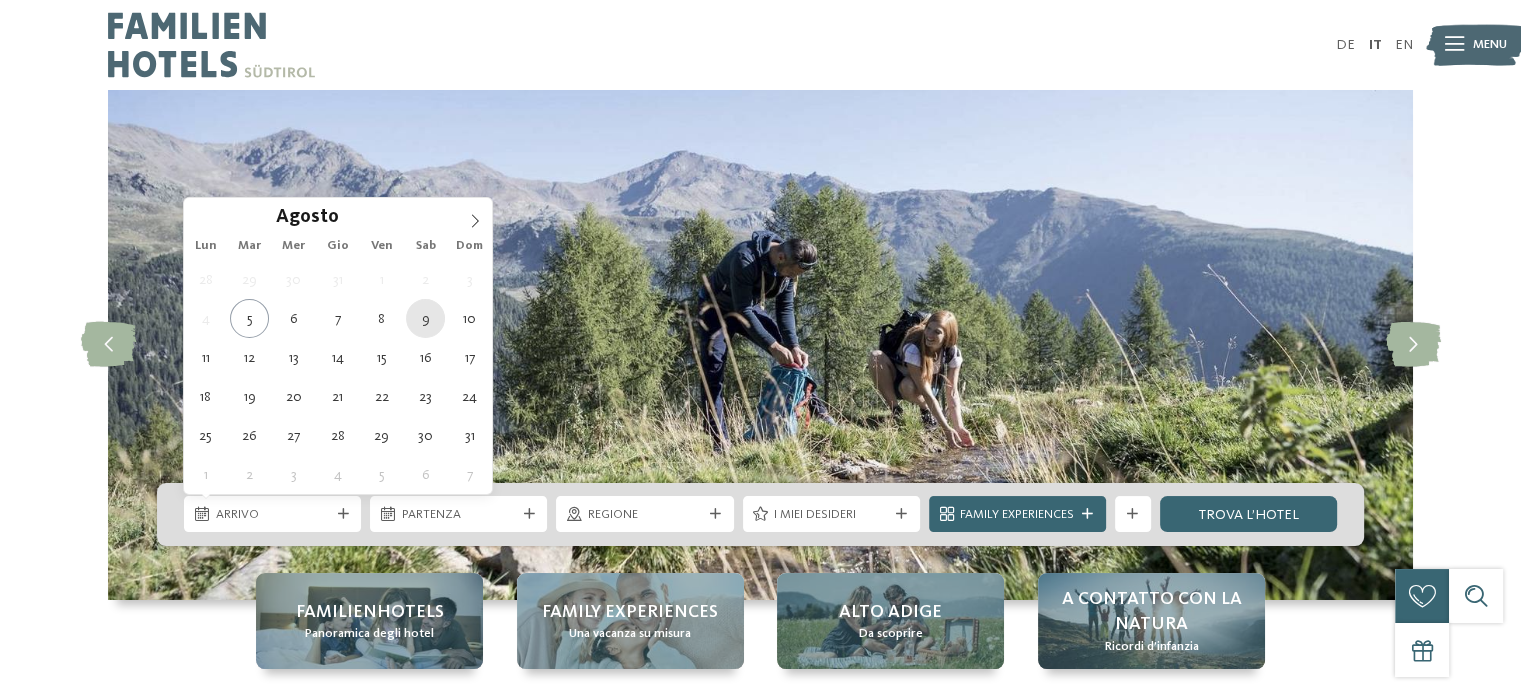 type on "09.08.2025" 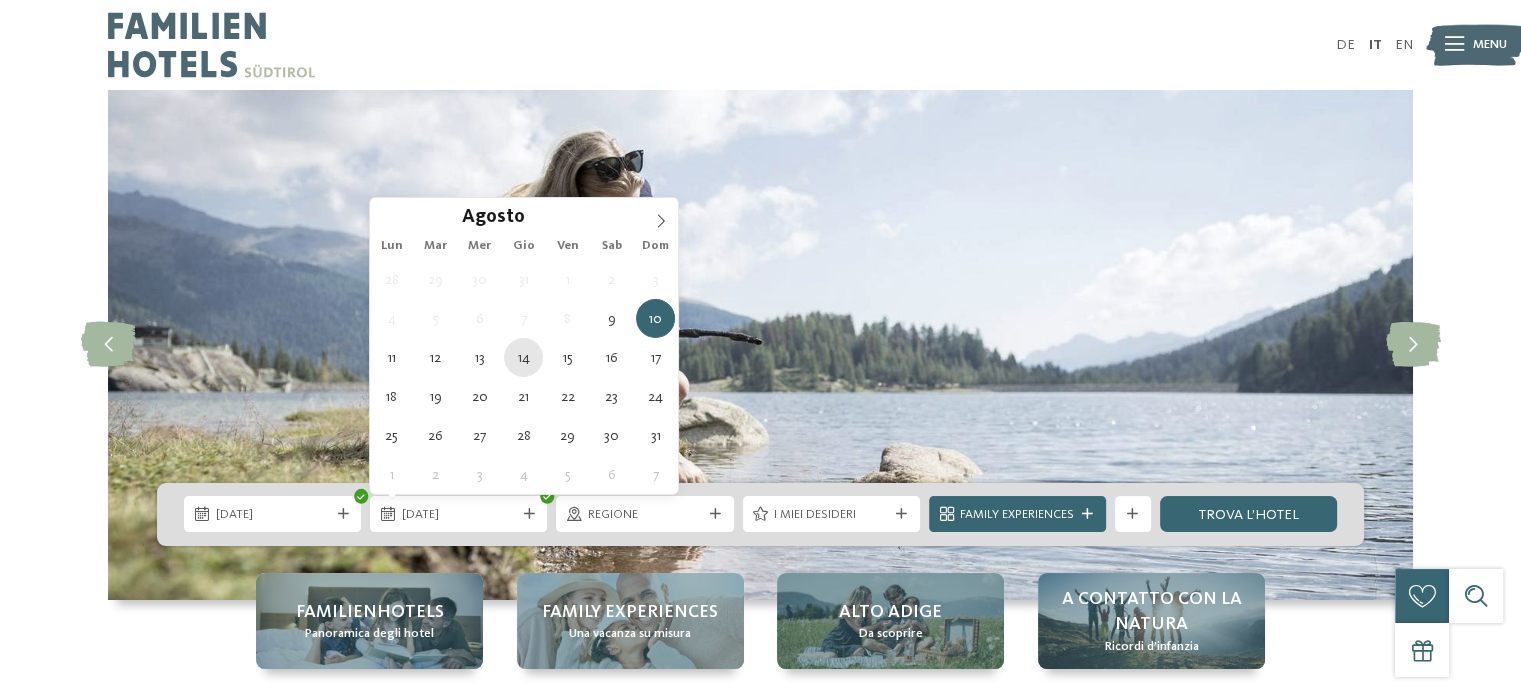 type on "14.08.2025" 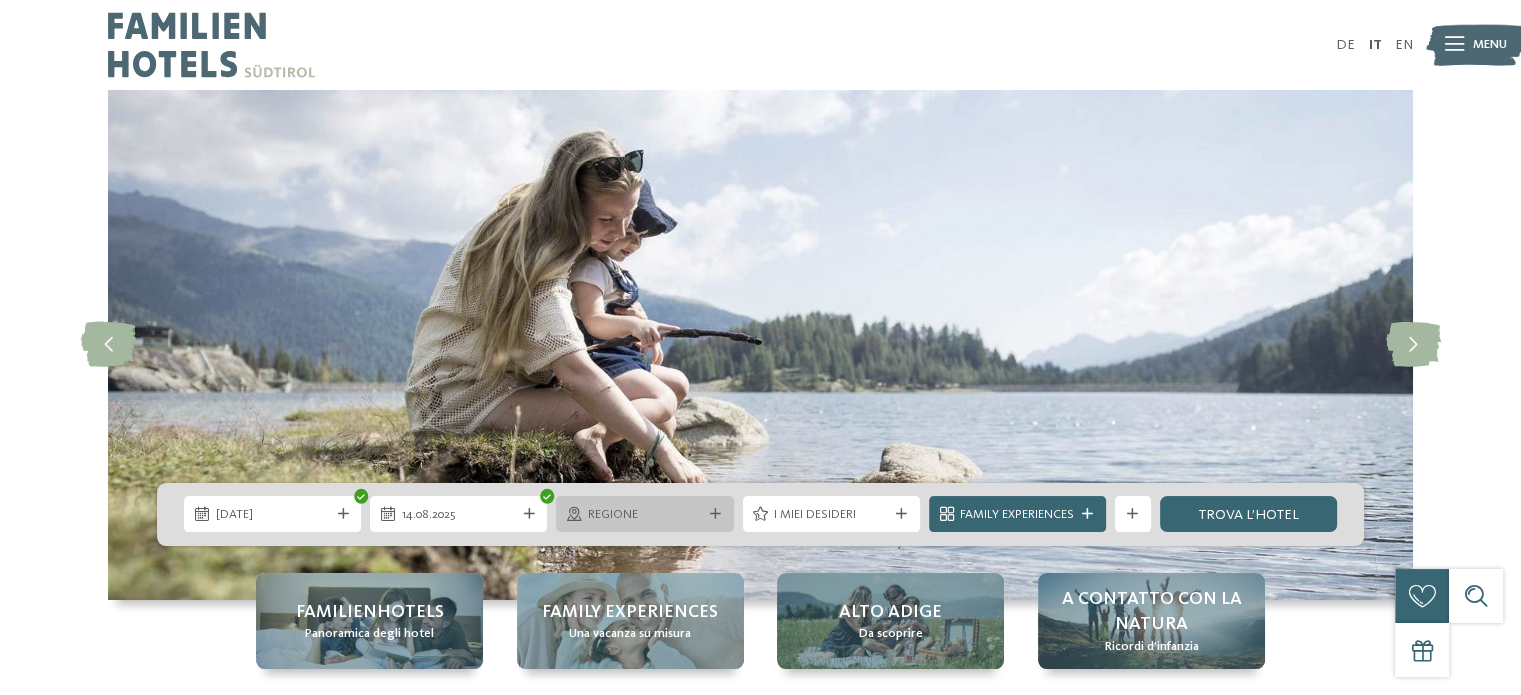 click on "Regione" at bounding box center (645, 515) 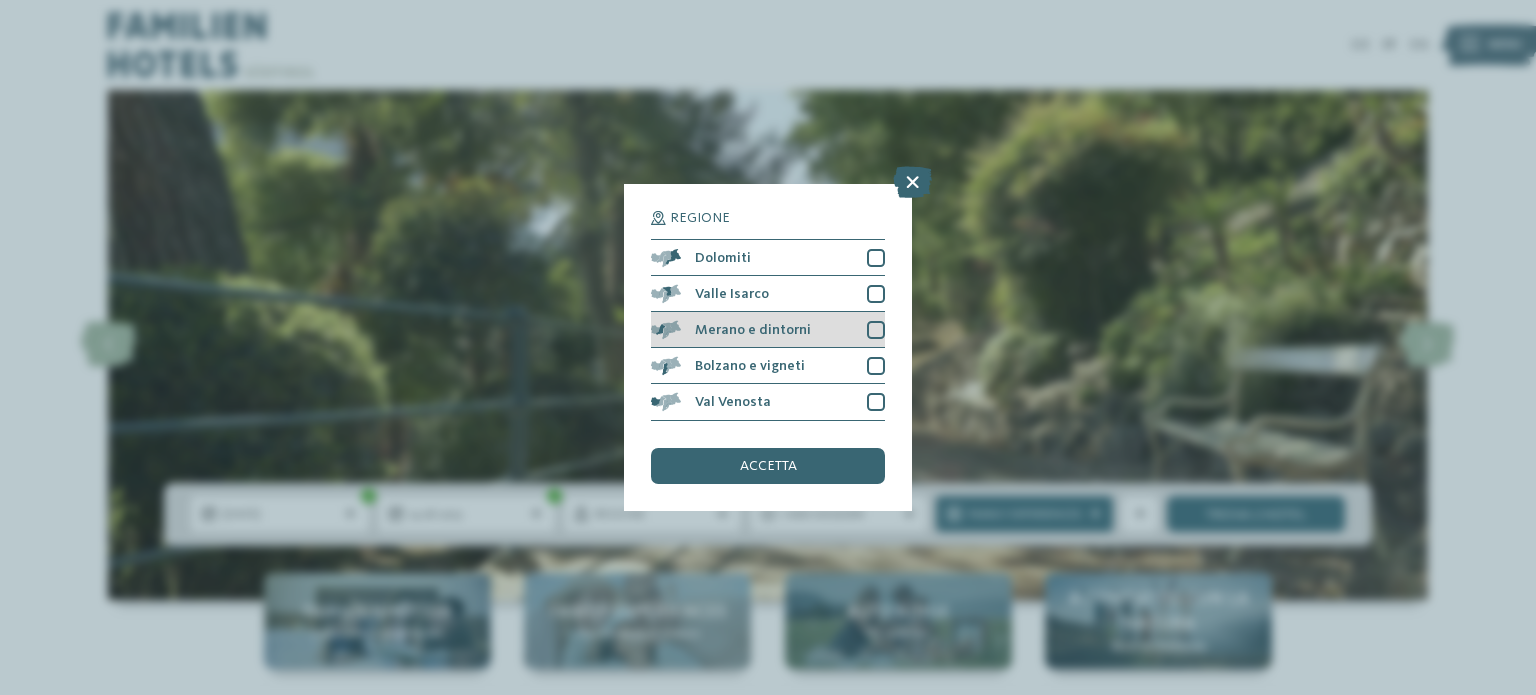 click at bounding box center [876, 330] 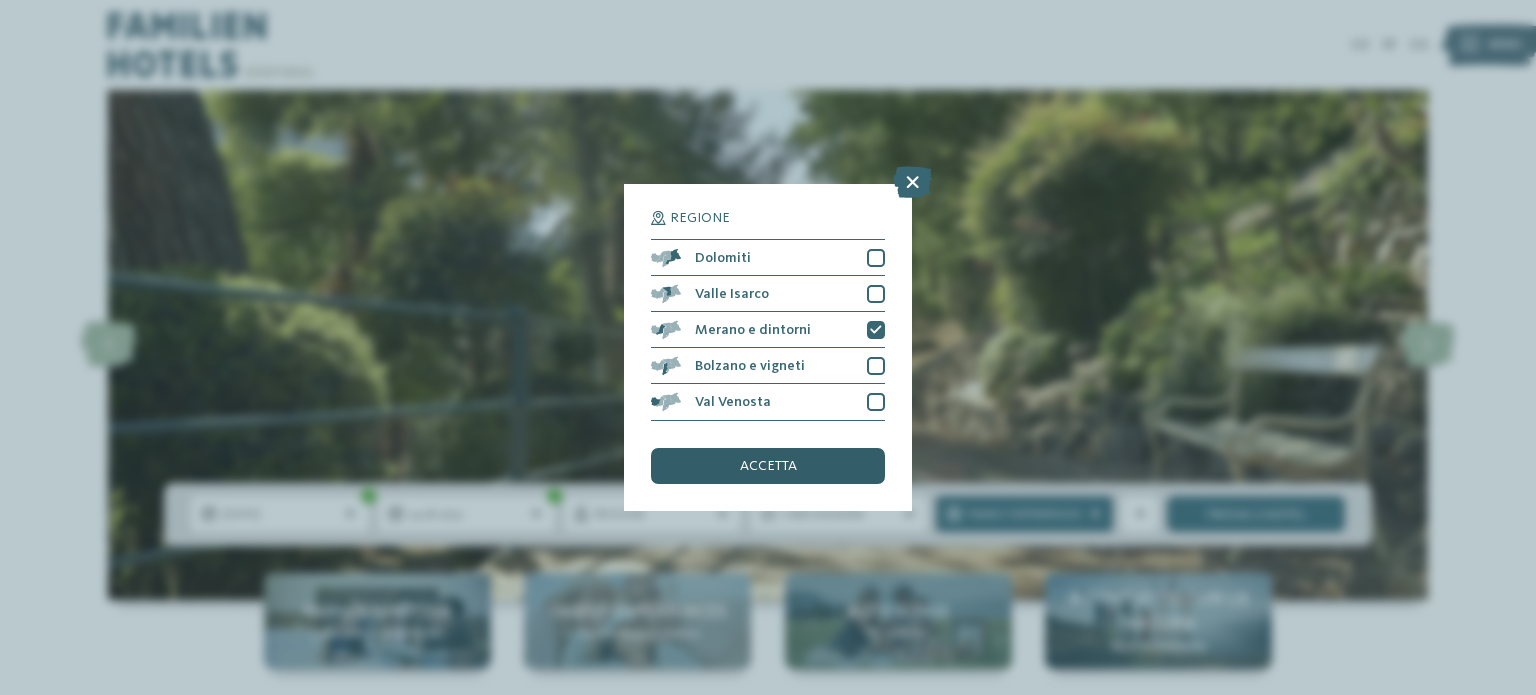 click on "accetta" at bounding box center [768, 466] 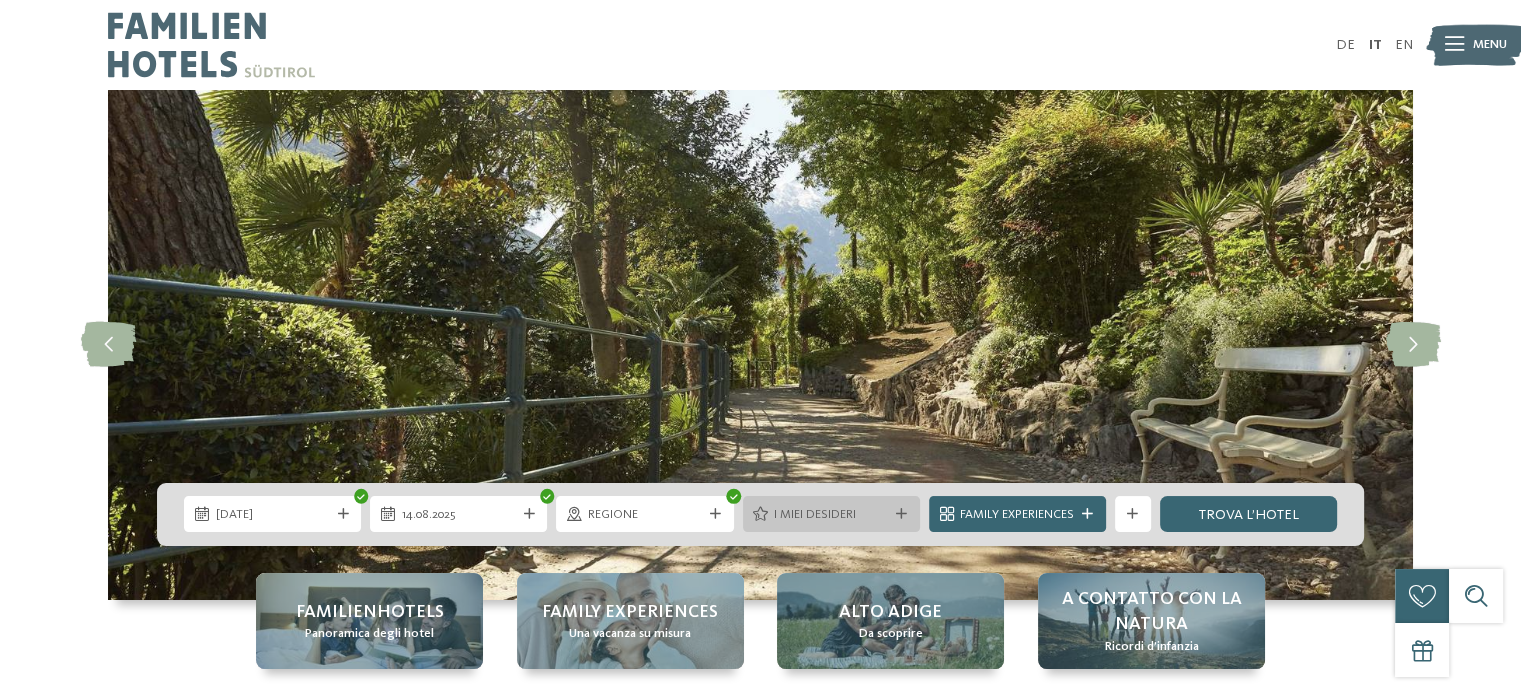 click on "I miei desideri" at bounding box center [831, 515] 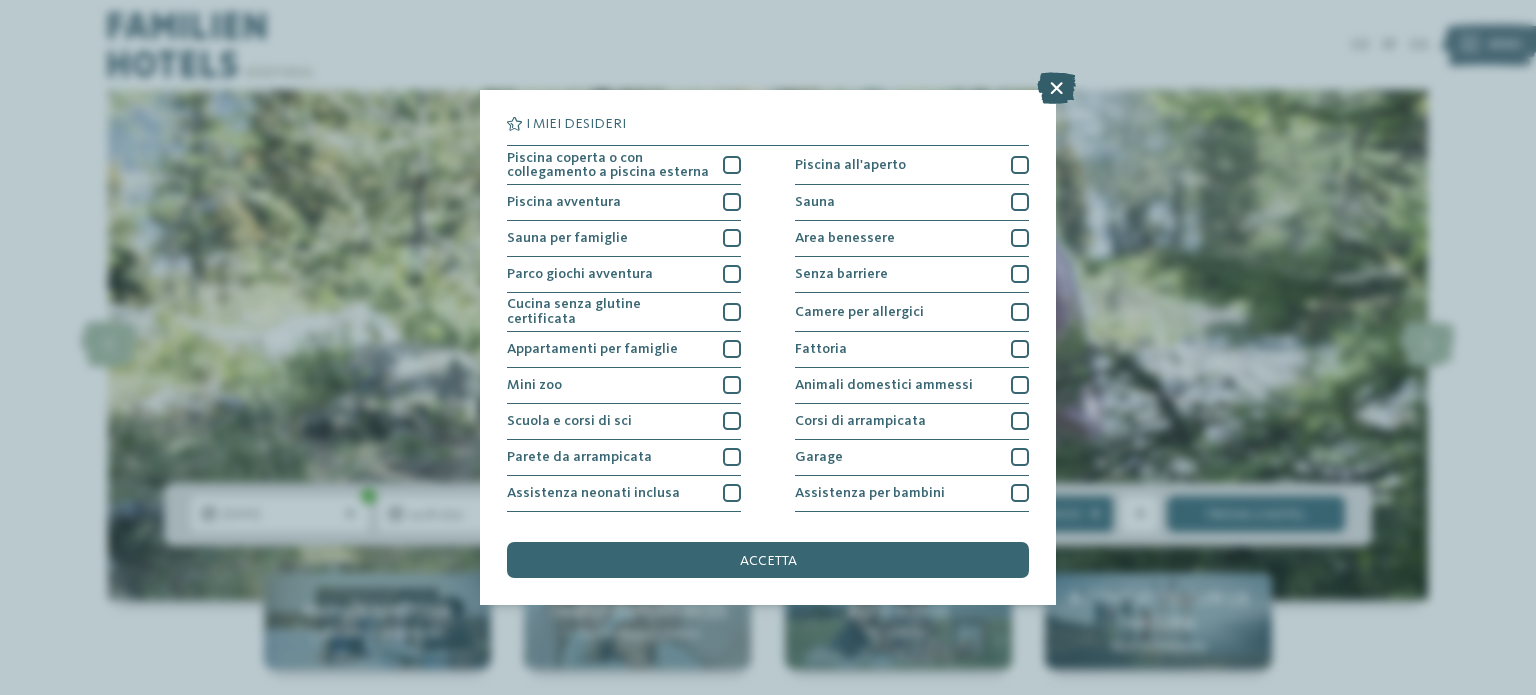 click at bounding box center [1056, 88] 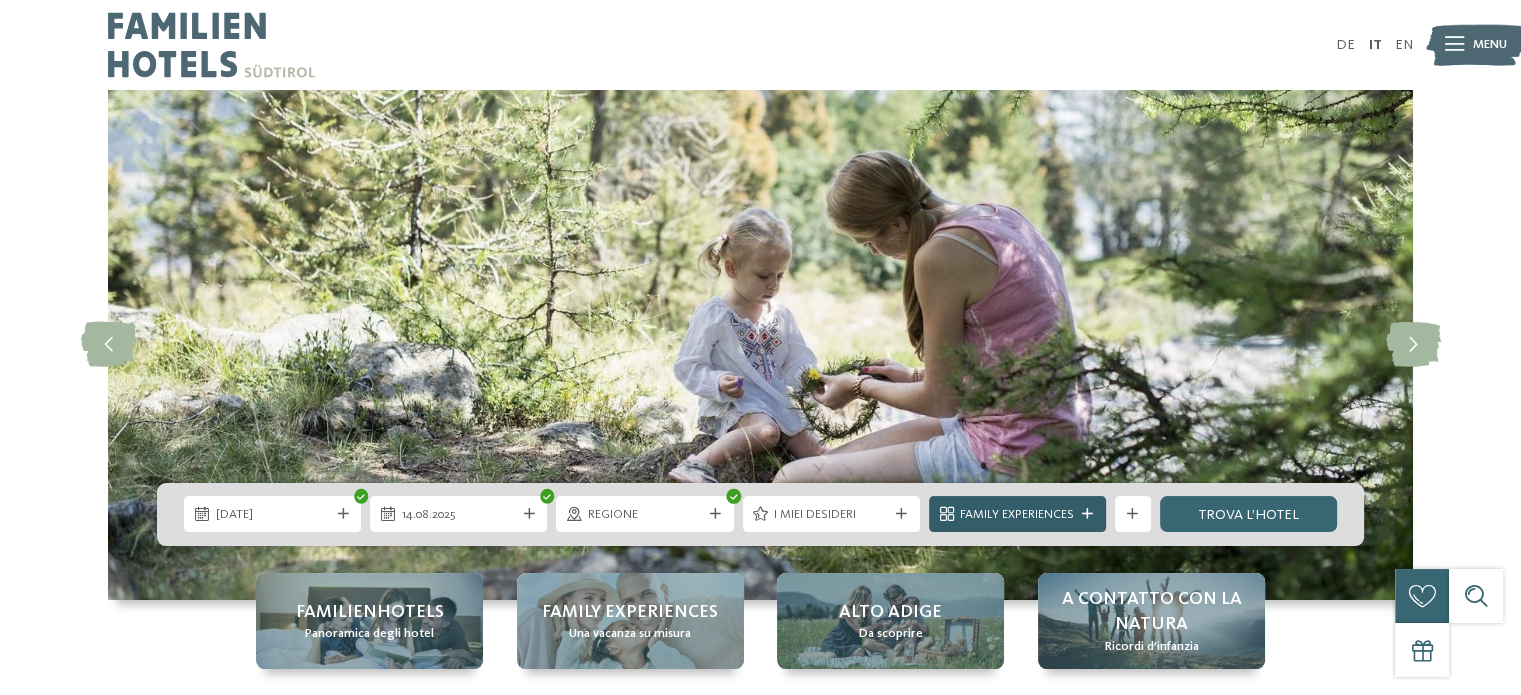 click on "Family Experiences" at bounding box center (1017, 515) 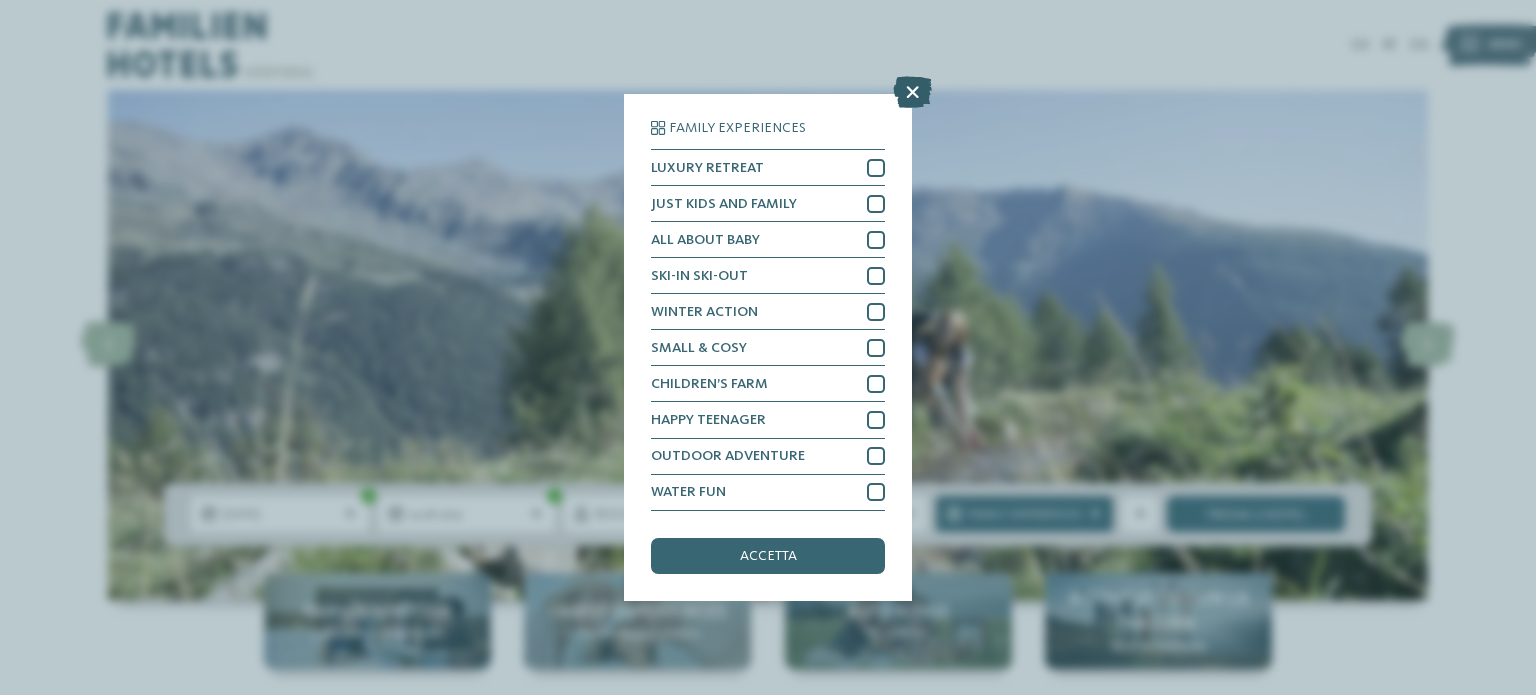 click at bounding box center (912, 93) 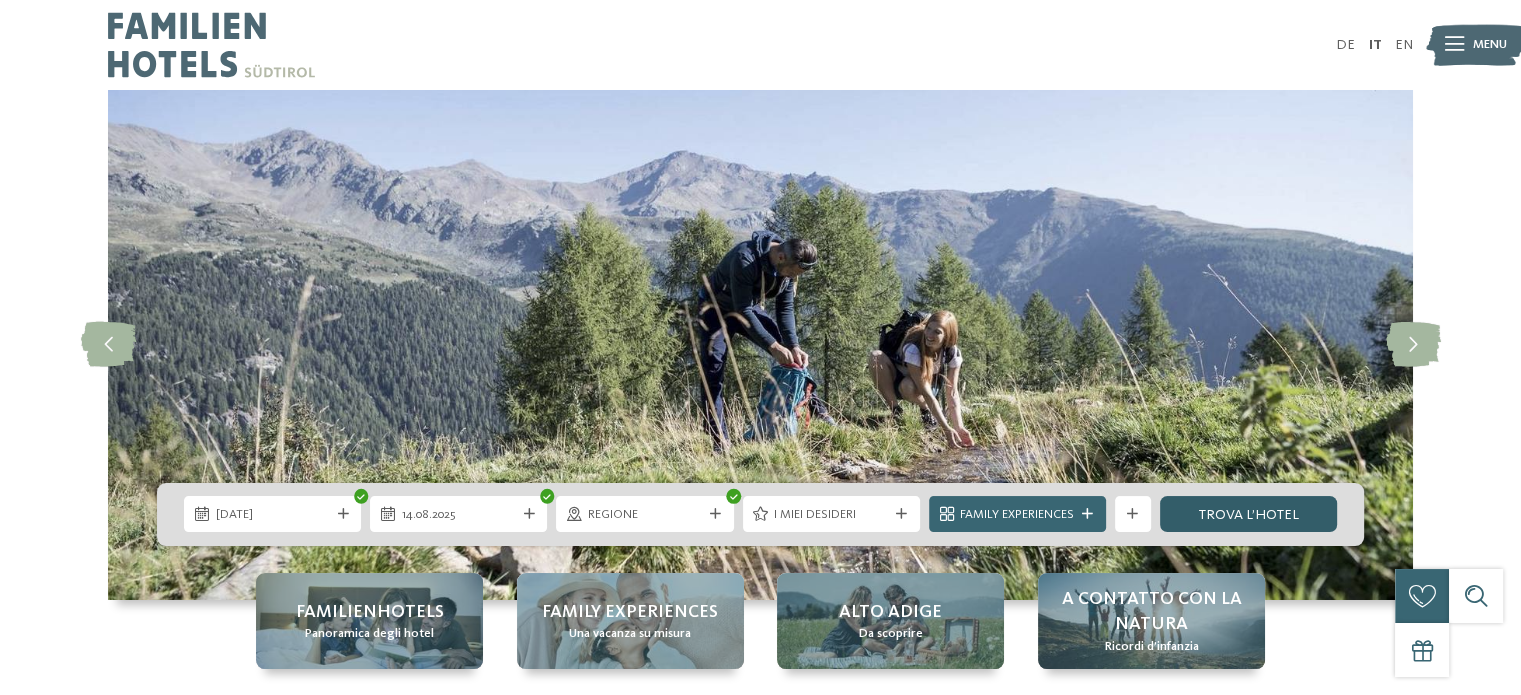 click on "trova l’hotel" at bounding box center [1248, 514] 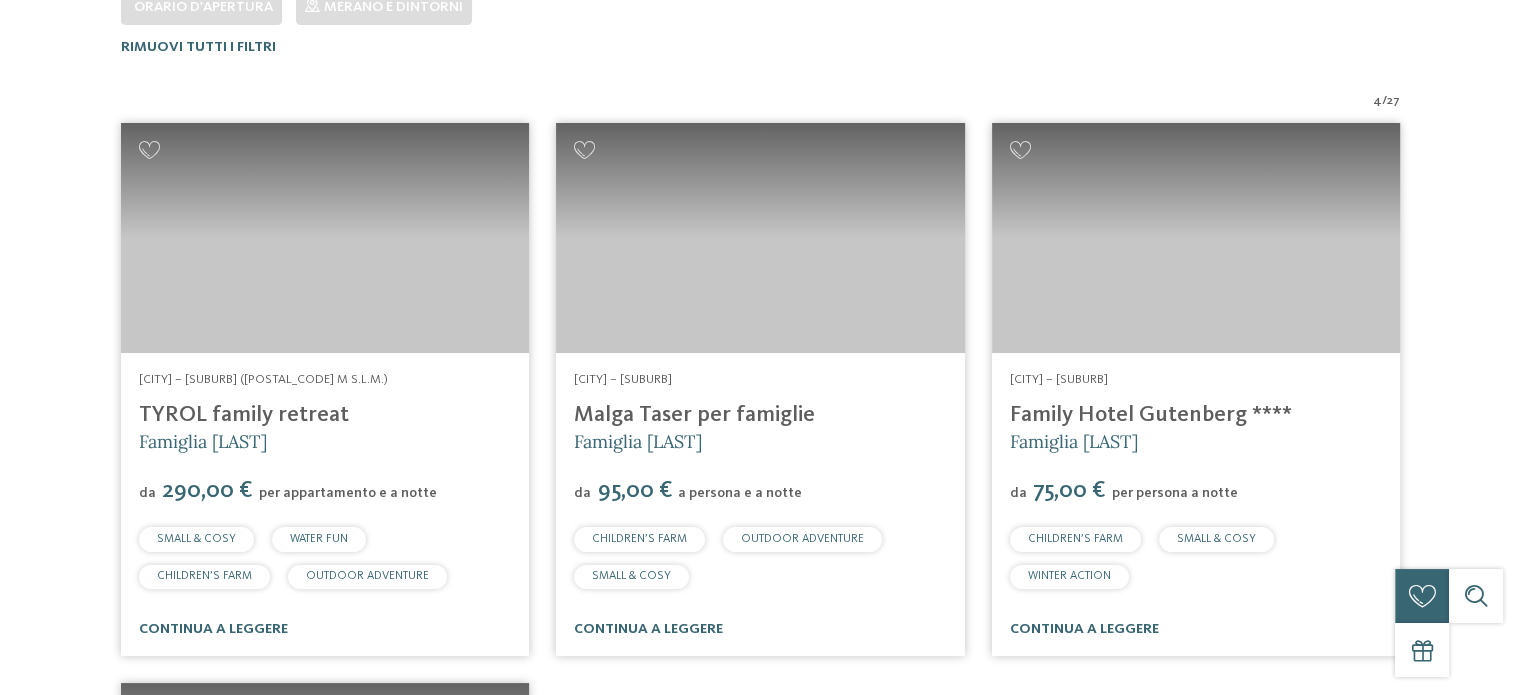 scroll, scrollTop: 0, scrollLeft: 0, axis: both 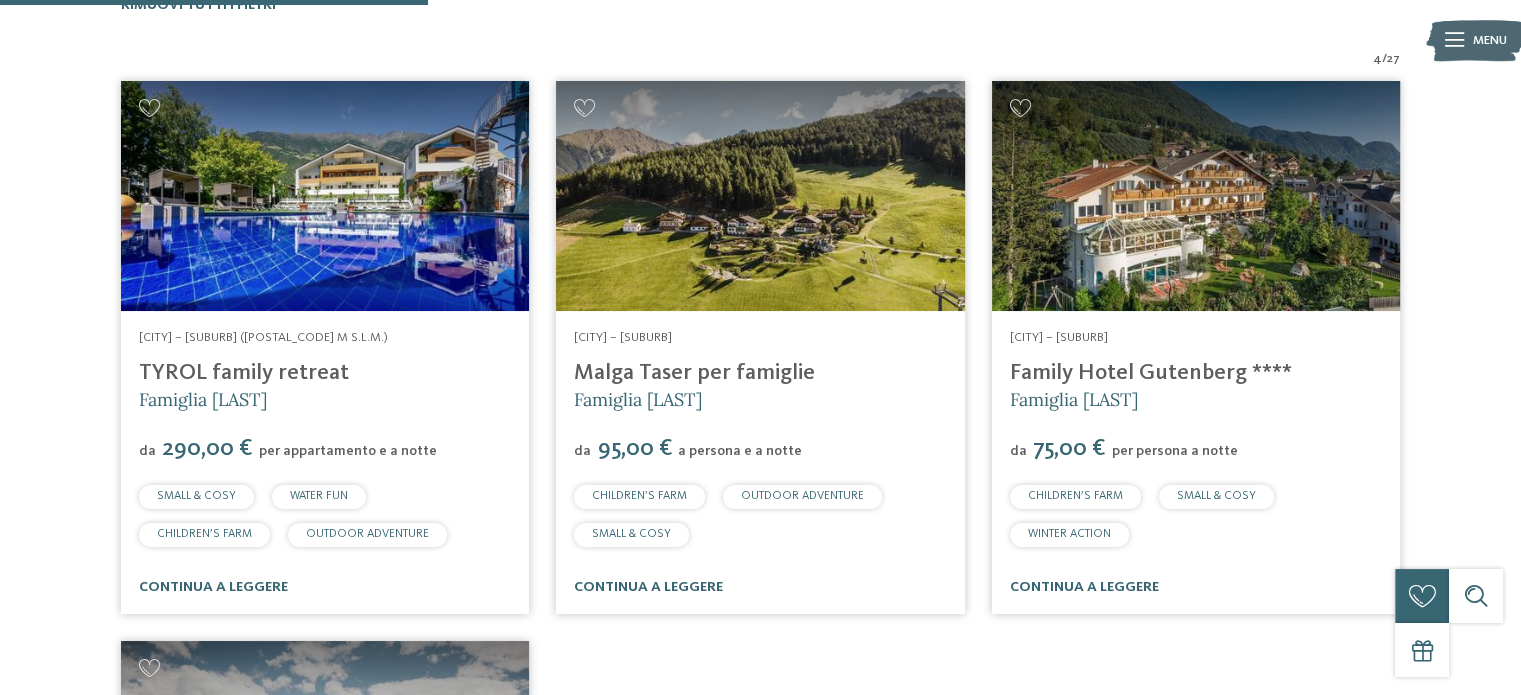 click at bounding box center (1196, 196) 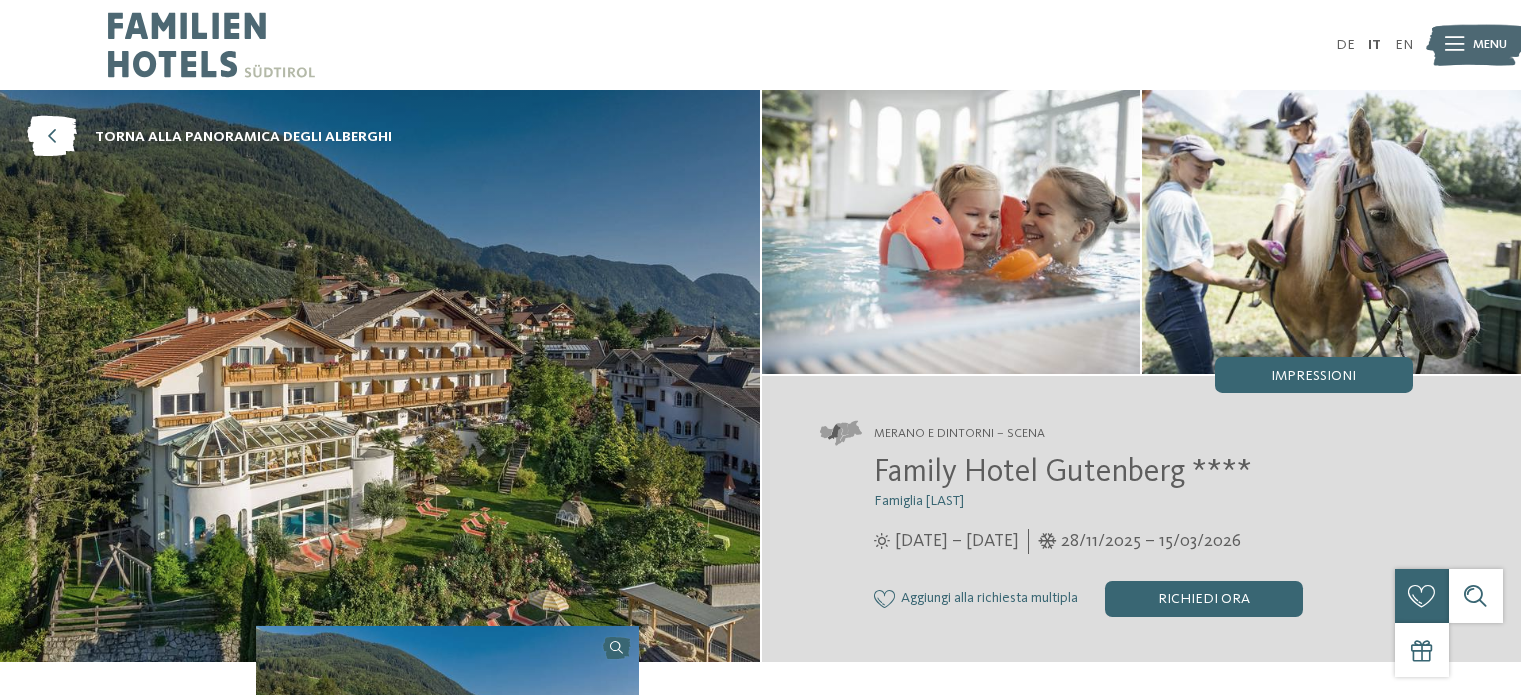 scroll, scrollTop: 0, scrollLeft: 0, axis: both 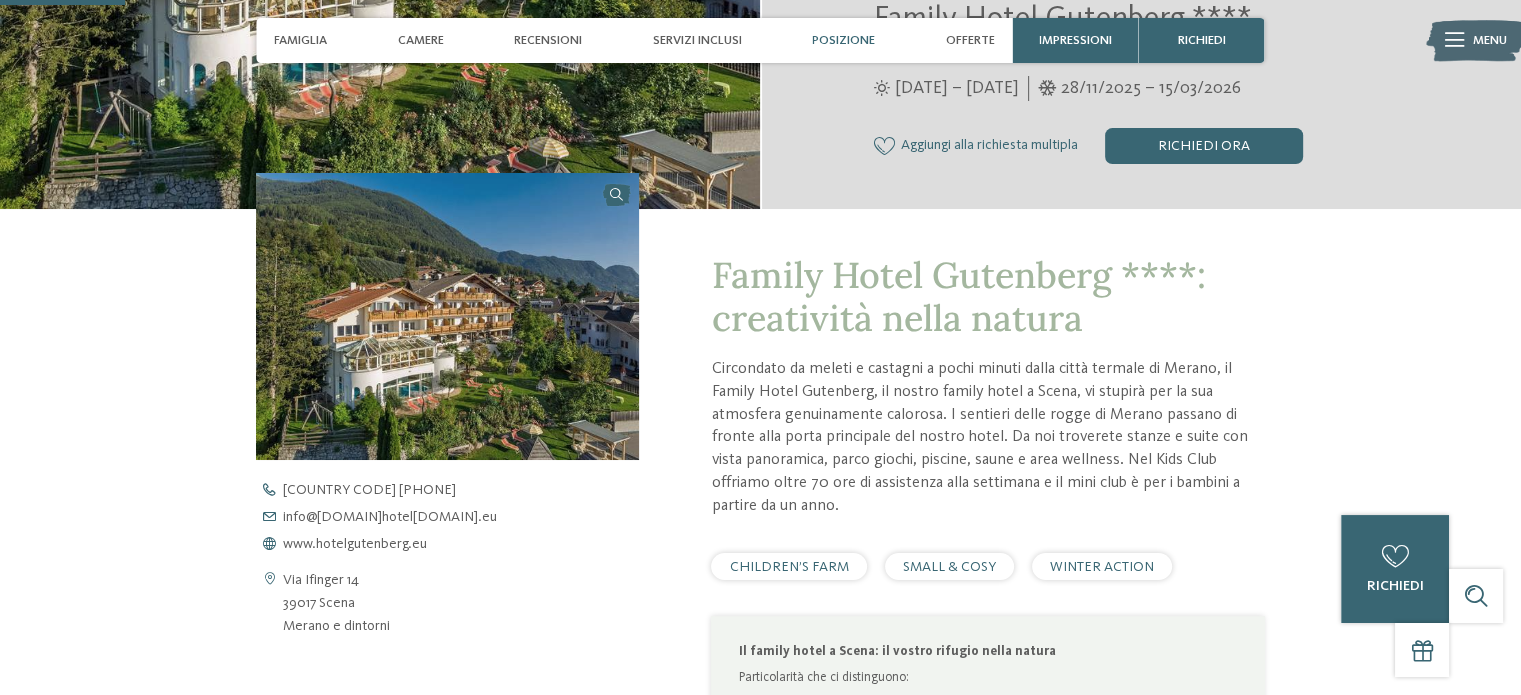 click on "Posizione" at bounding box center (843, 40) 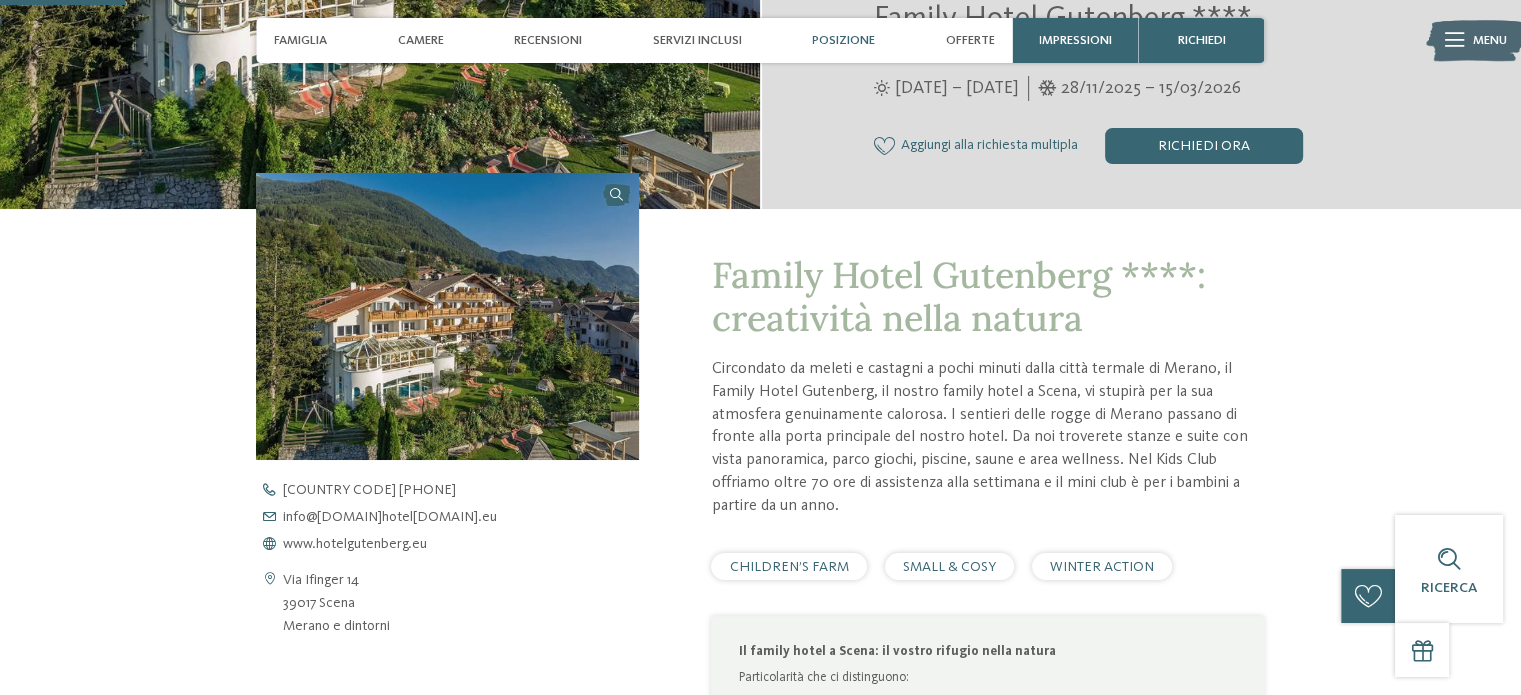 click on "Posizione" at bounding box center (843, 40) 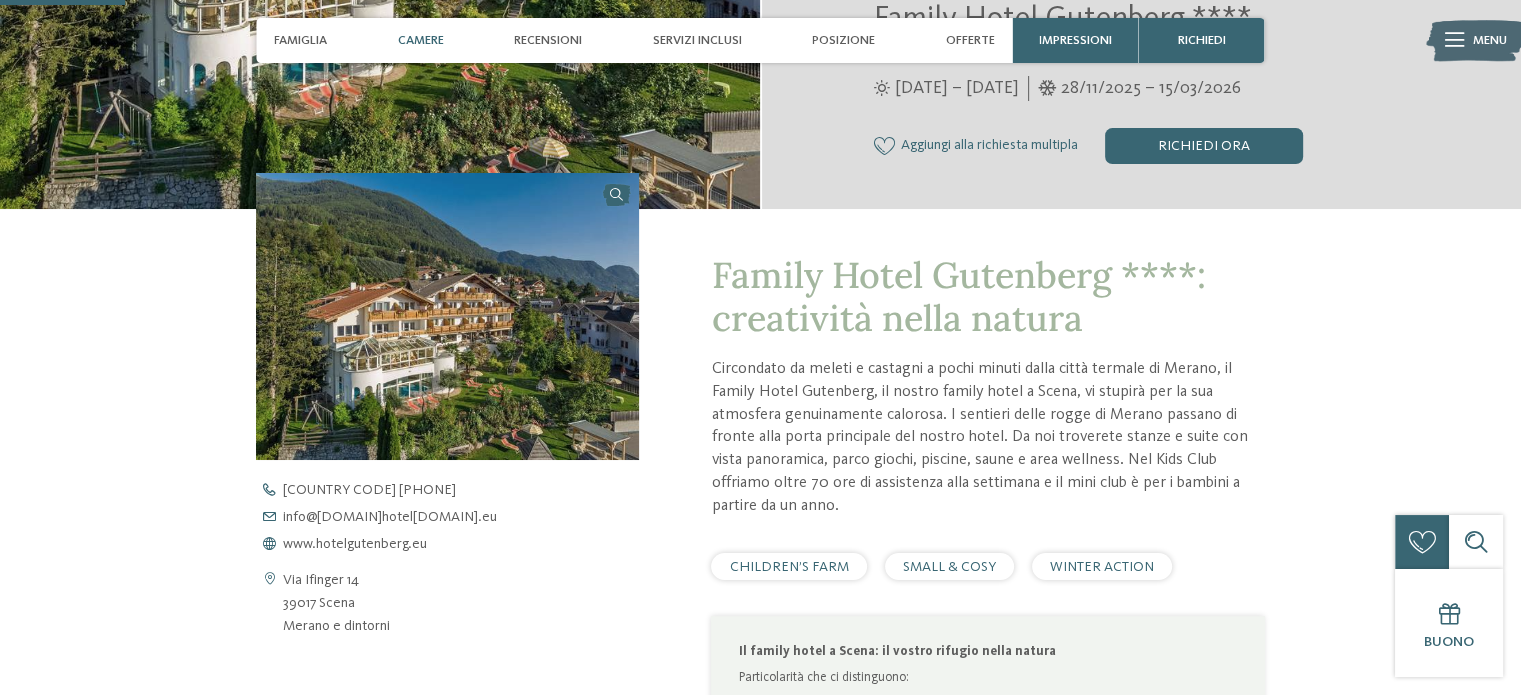click on "Camere" at bounding box center [421, 40] 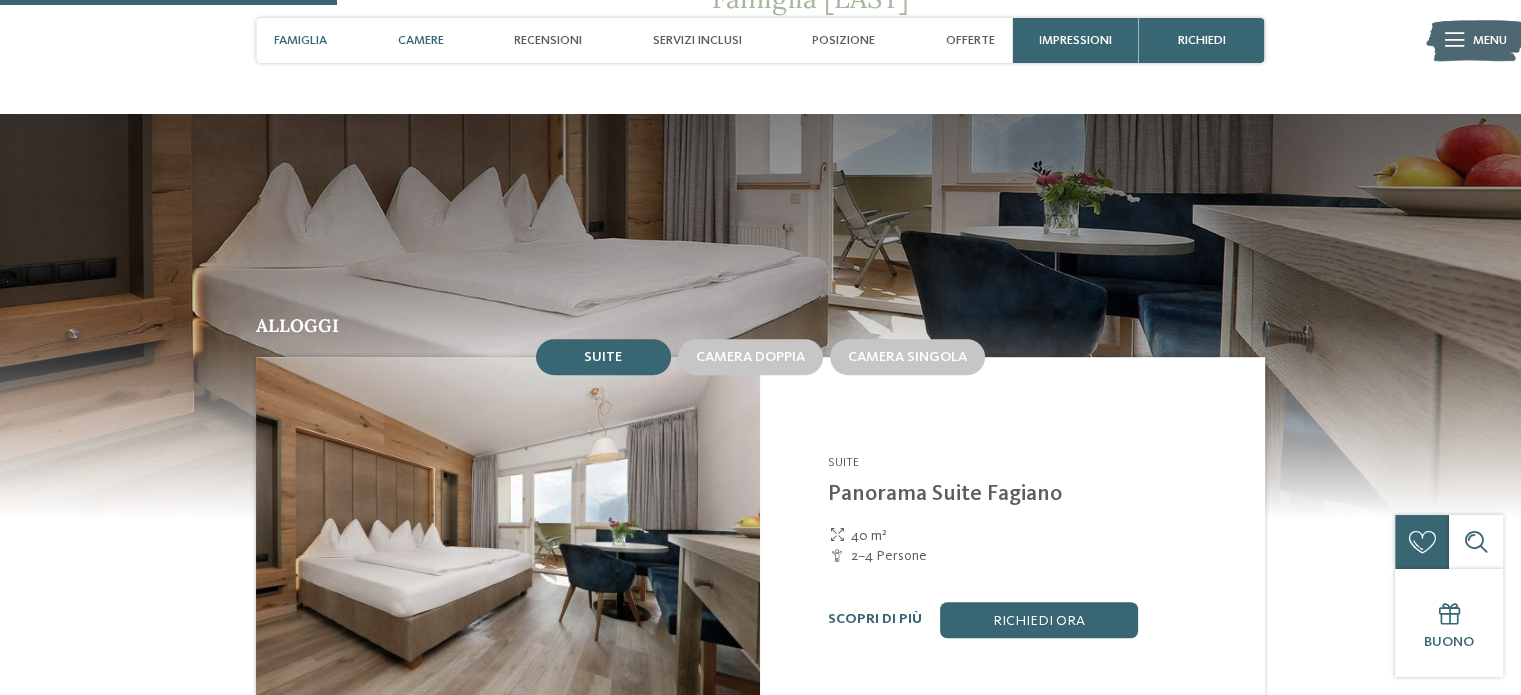scroll, scrollTop: 1290, scrollLeft: 0, axis: vertical 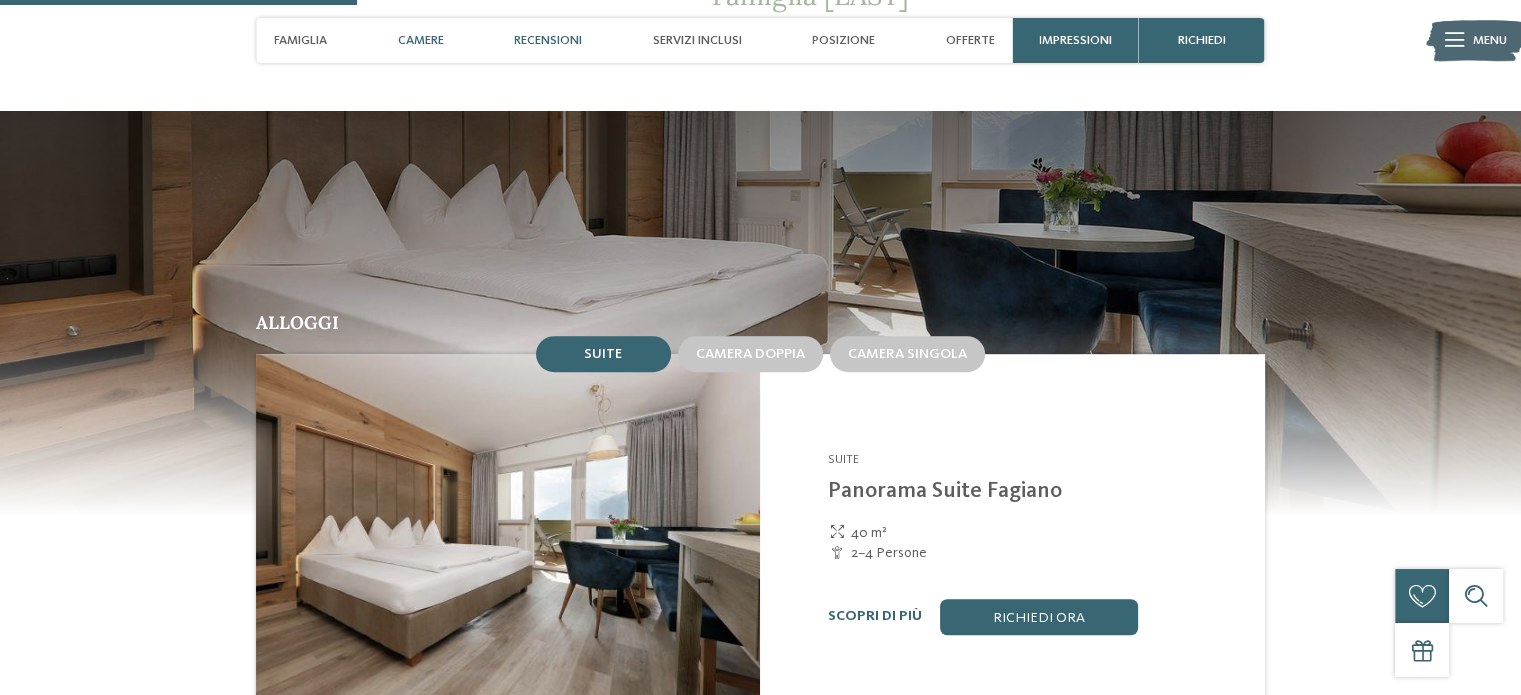 click on "Recensioni" at bounding box center [548, 40] 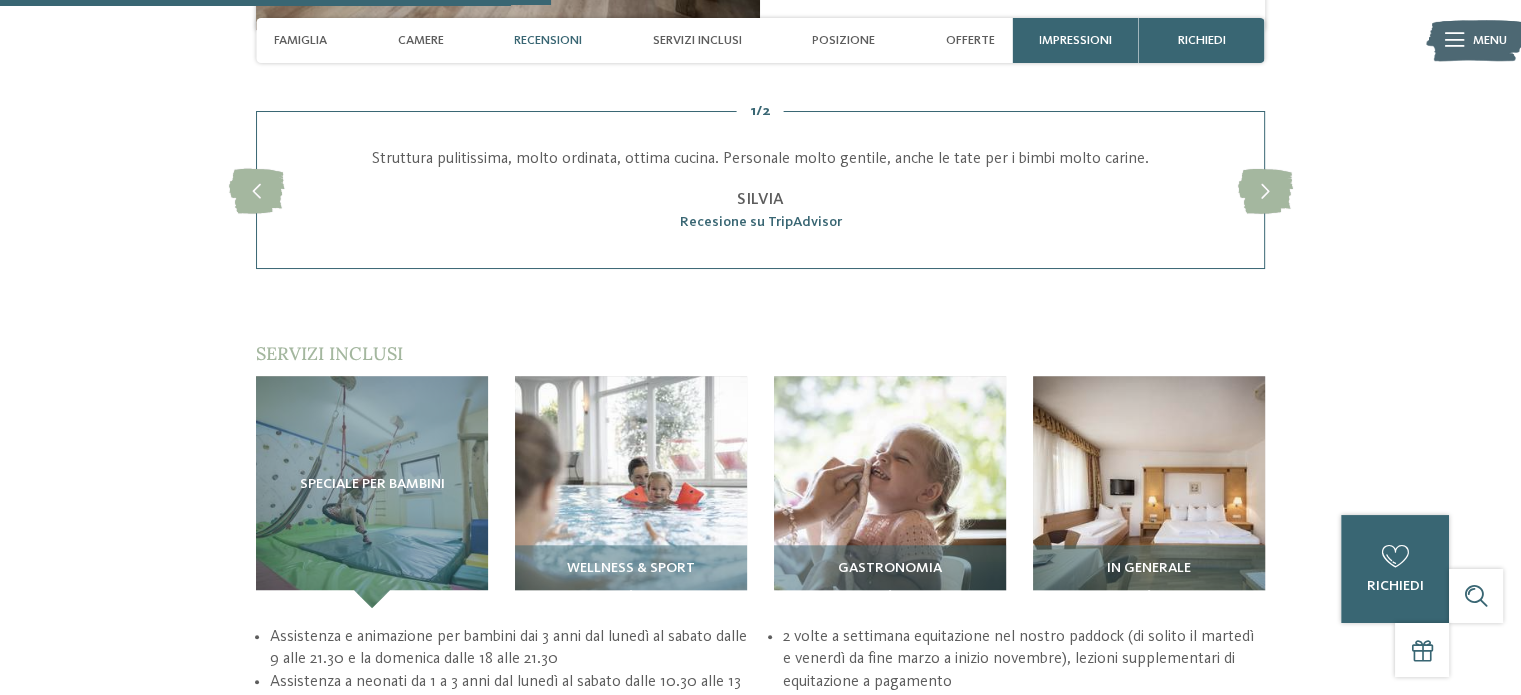 scroll, scrollTop: 1993, scrollLeft: 0, axis: vertical 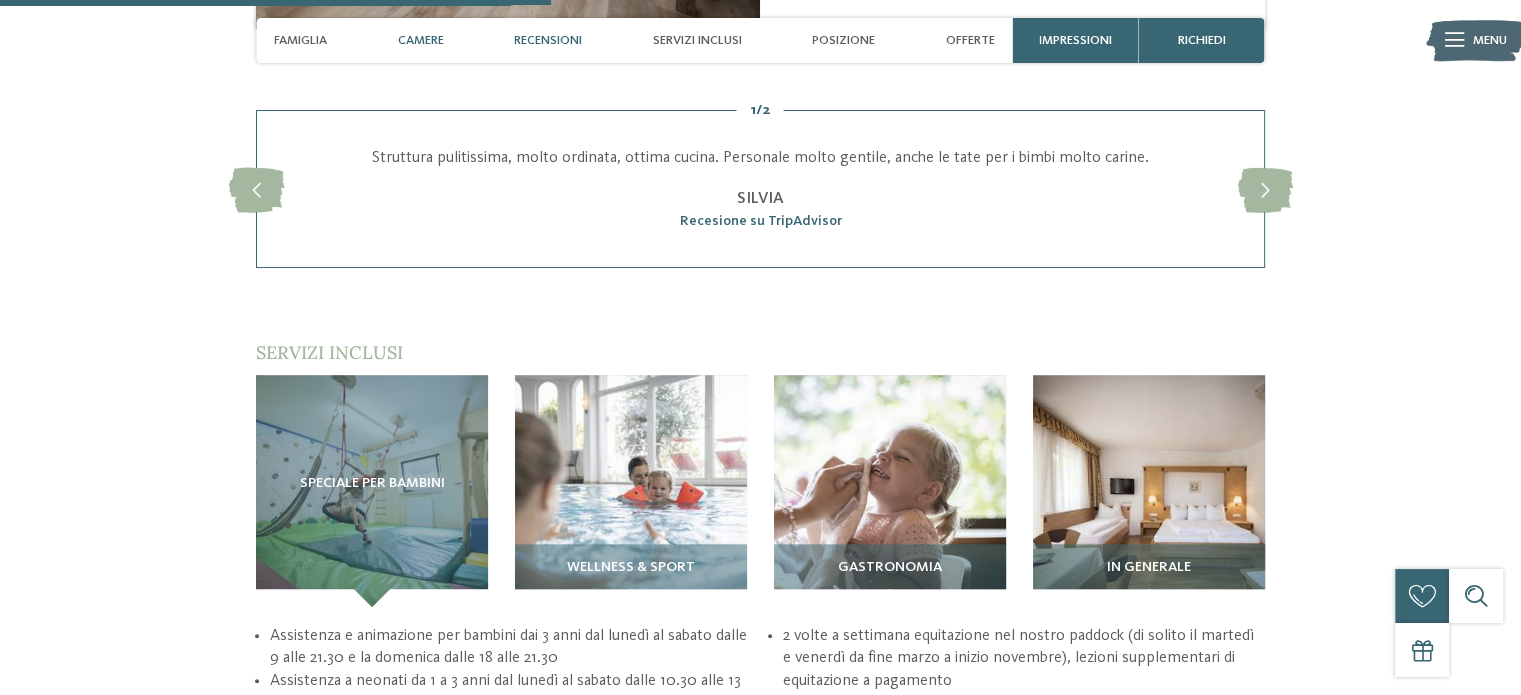 click on "Camere" at bounding box center [421, 40] 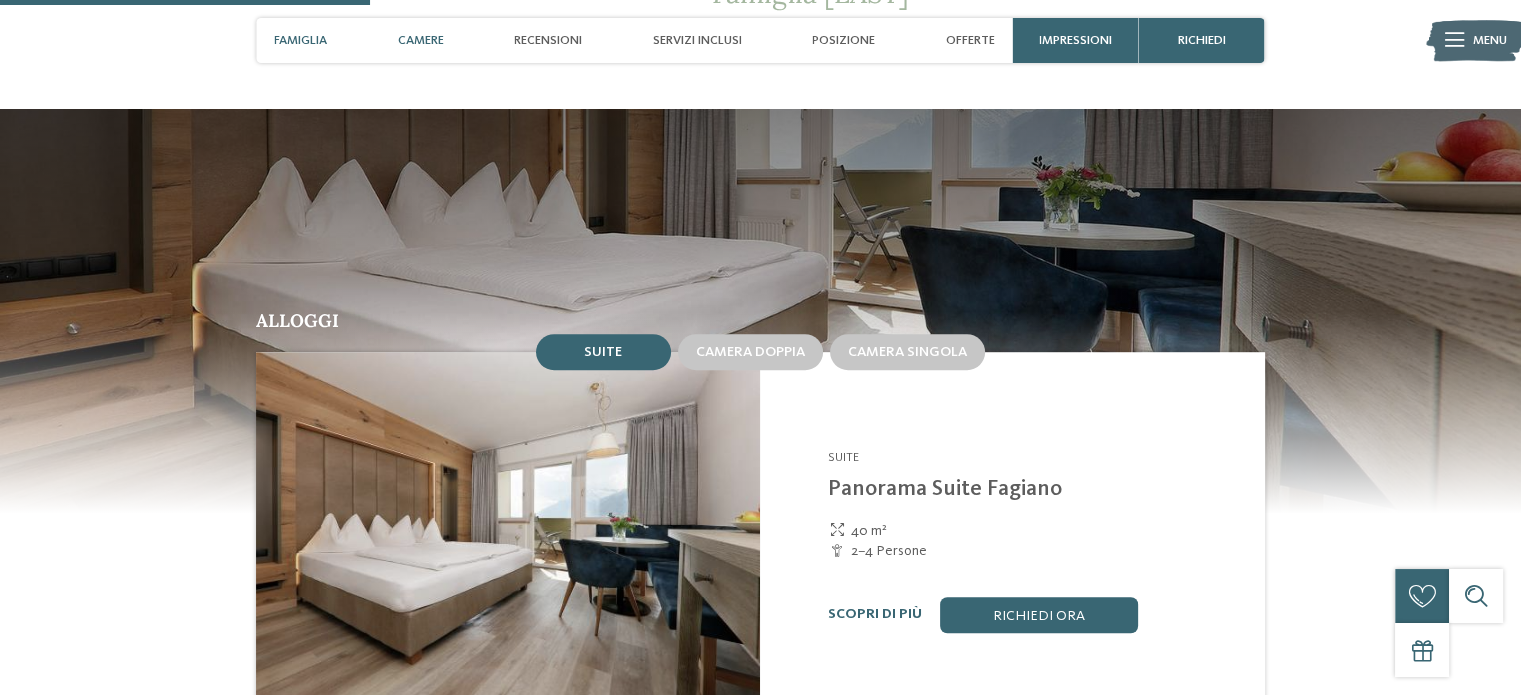 scroll, scrollTop: 1290, scrollLeft: 0, axis: vertical 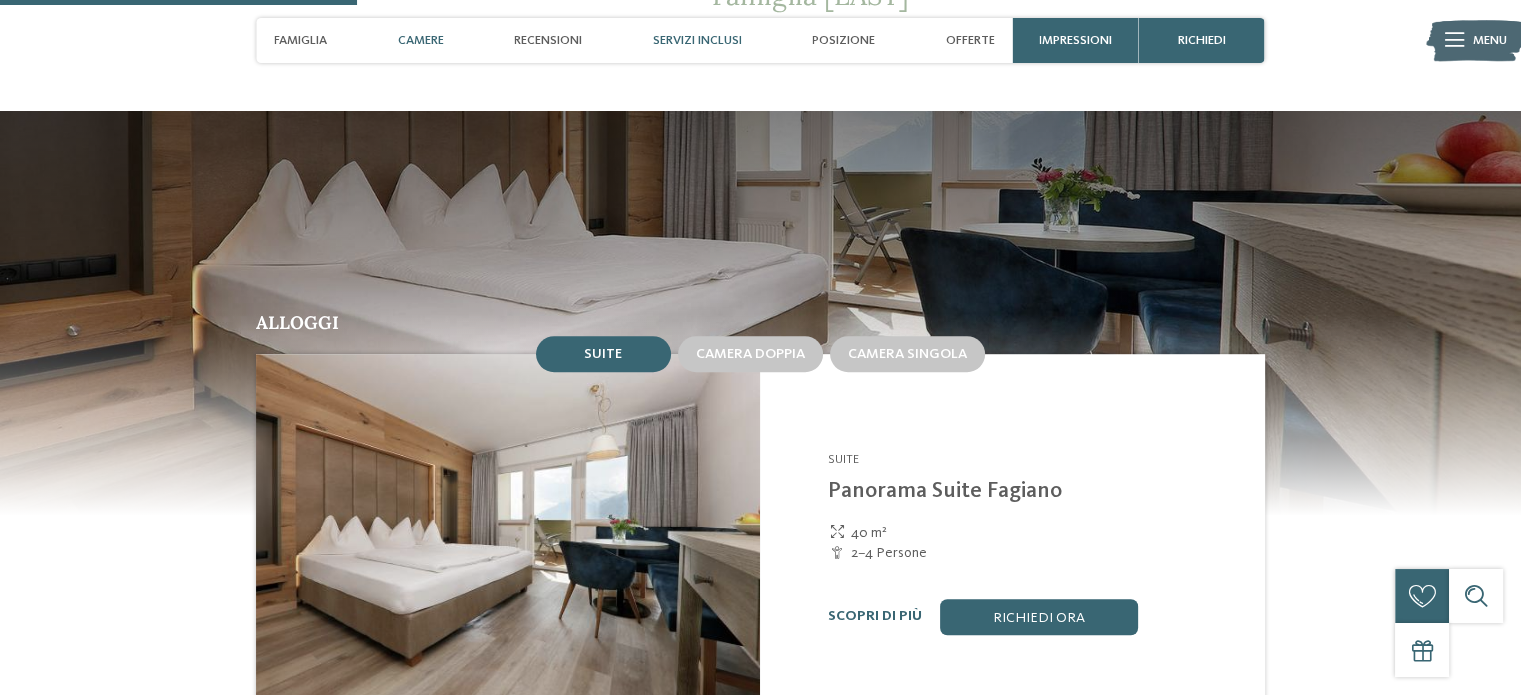 click on "Servizi inclusi" at bounding box center [697, 40] 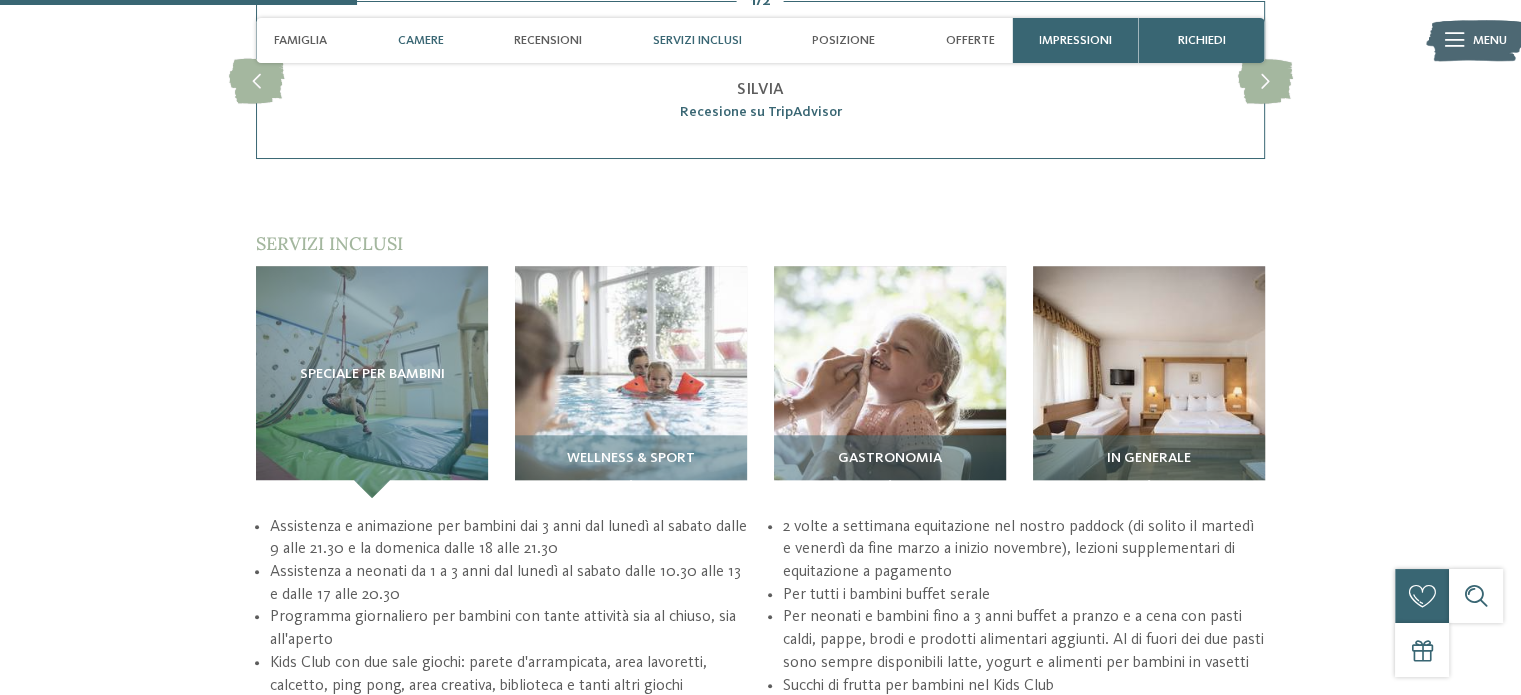 scroll, scrollTop: 2224, scrollLeft: 0, axis: vertical 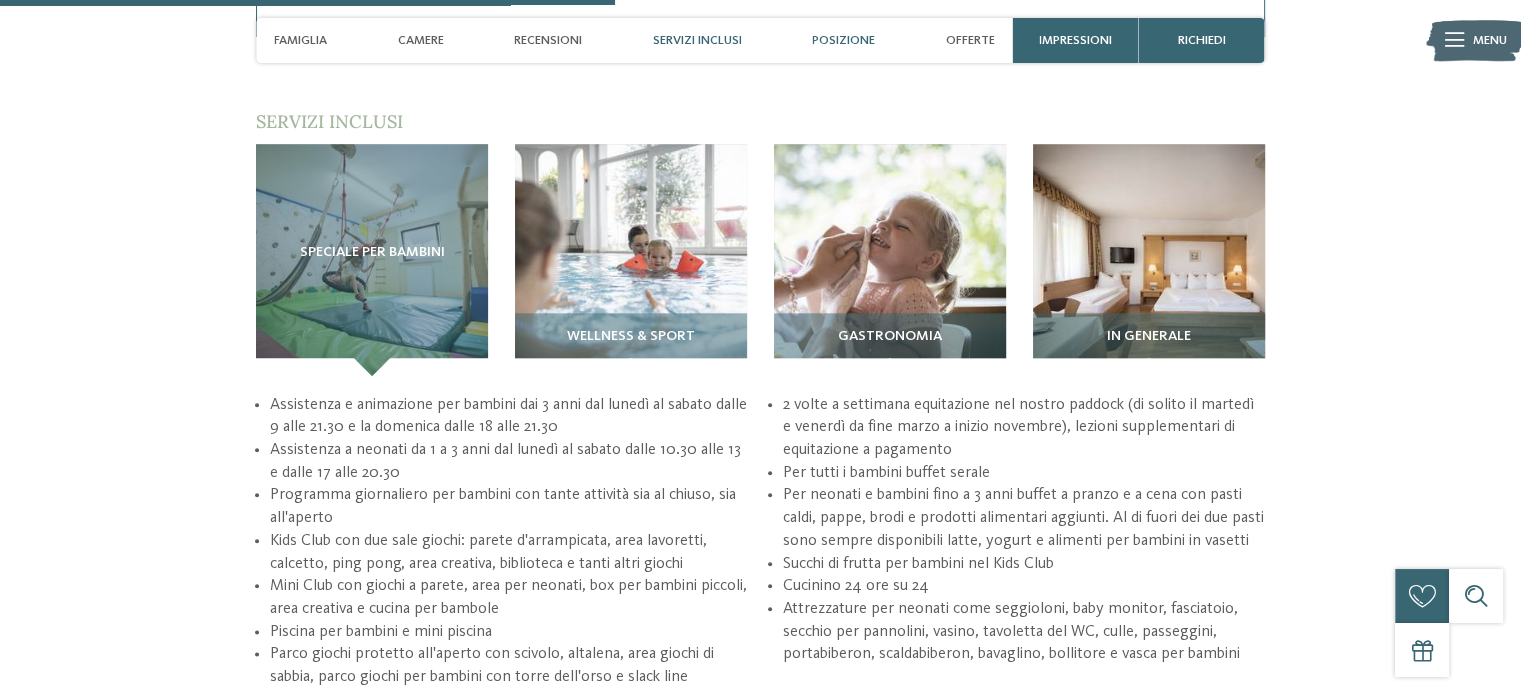 click on "Posizione" at bounding box center (843, 40) 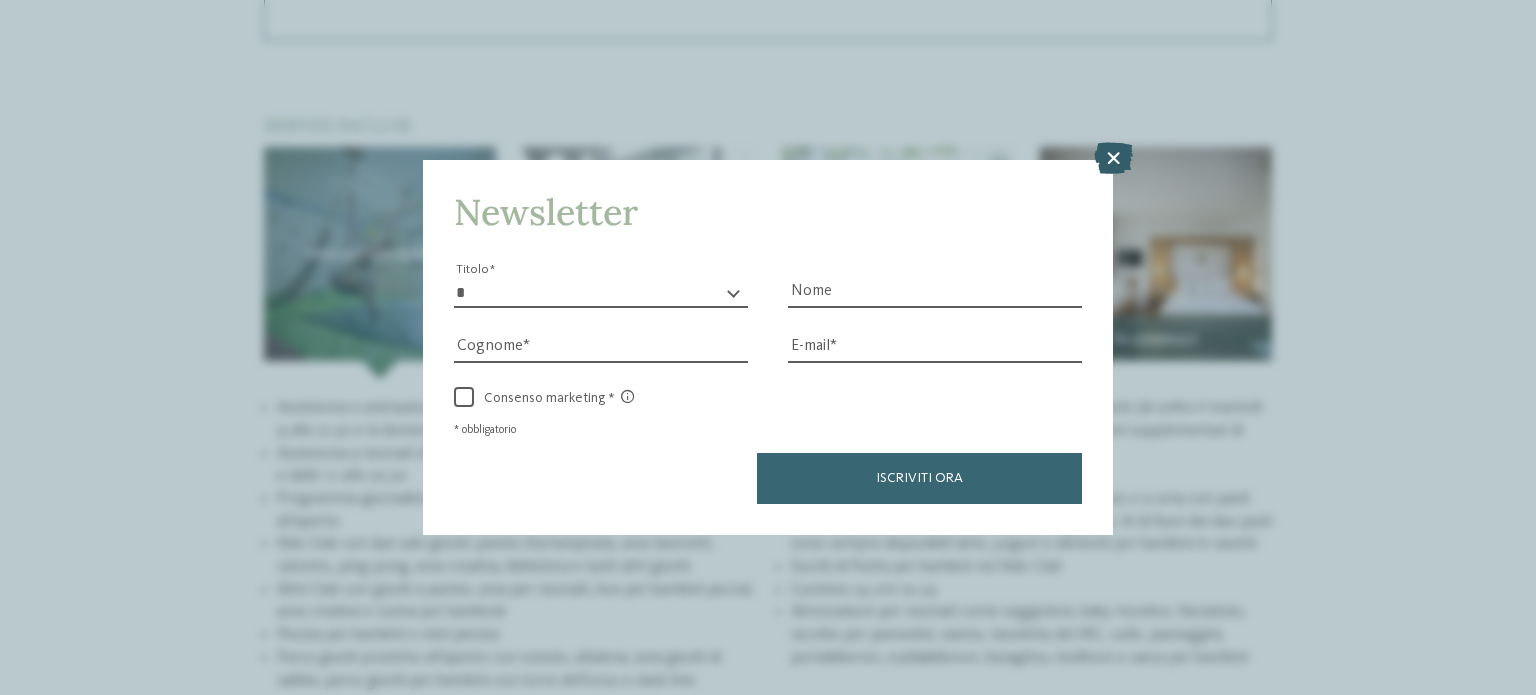 click at bounding box center (1113, 158) 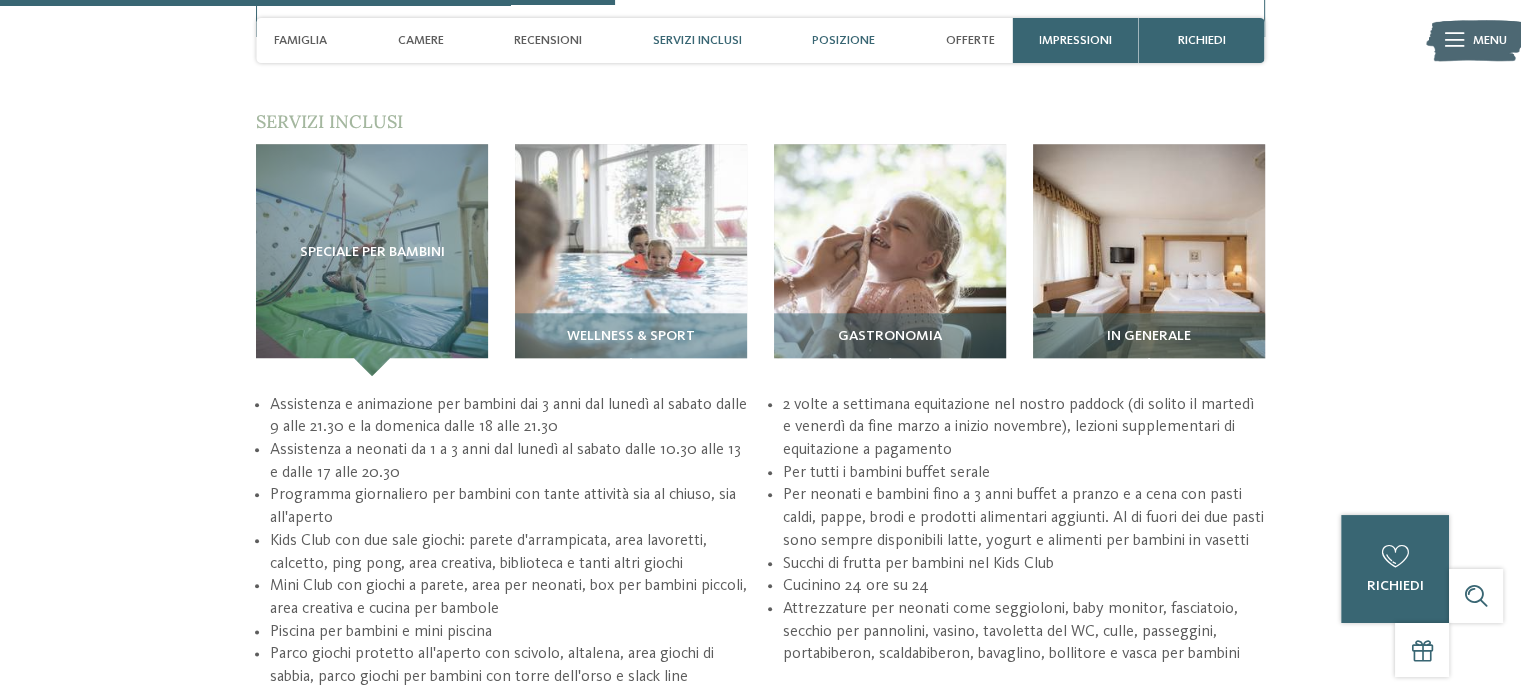 click on "Posizione" at bounding box center [843, 40] 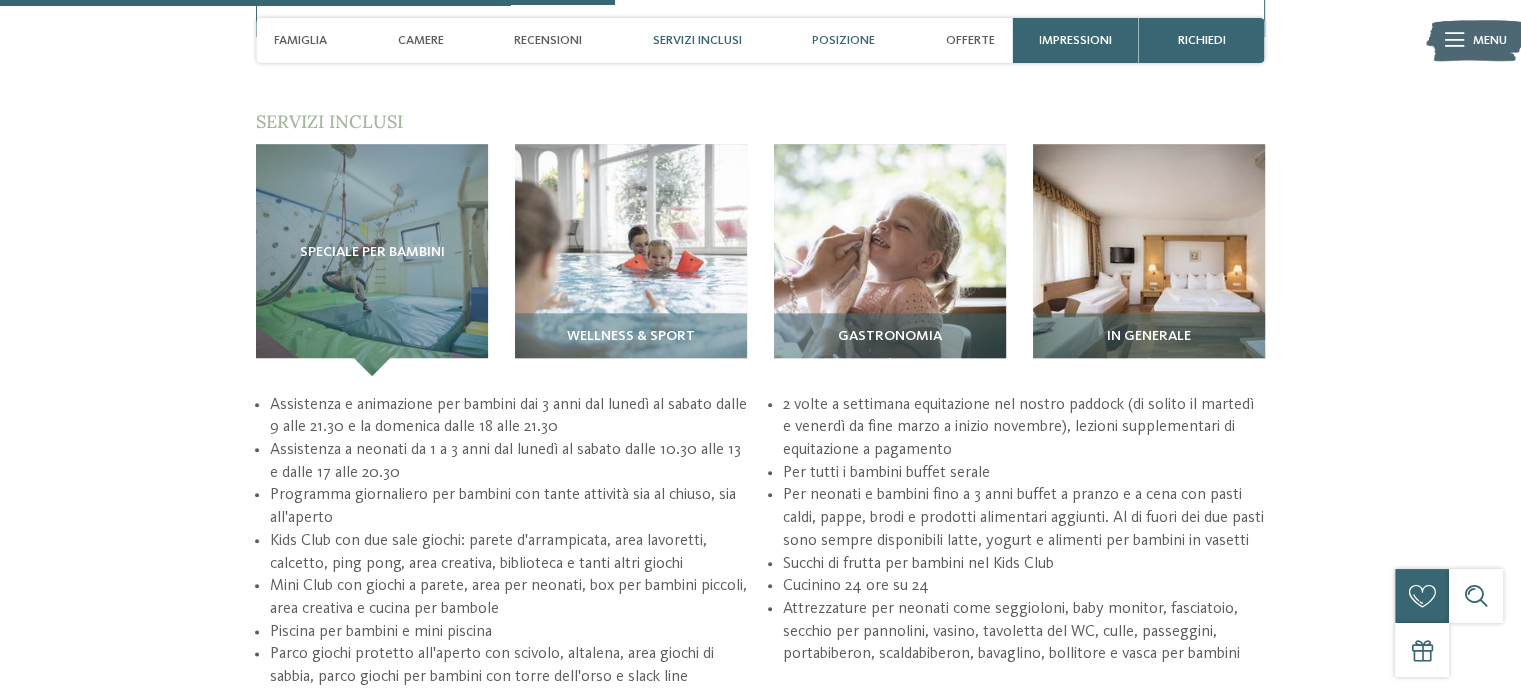 click on "Posizione" at bounding box center [843, 40] 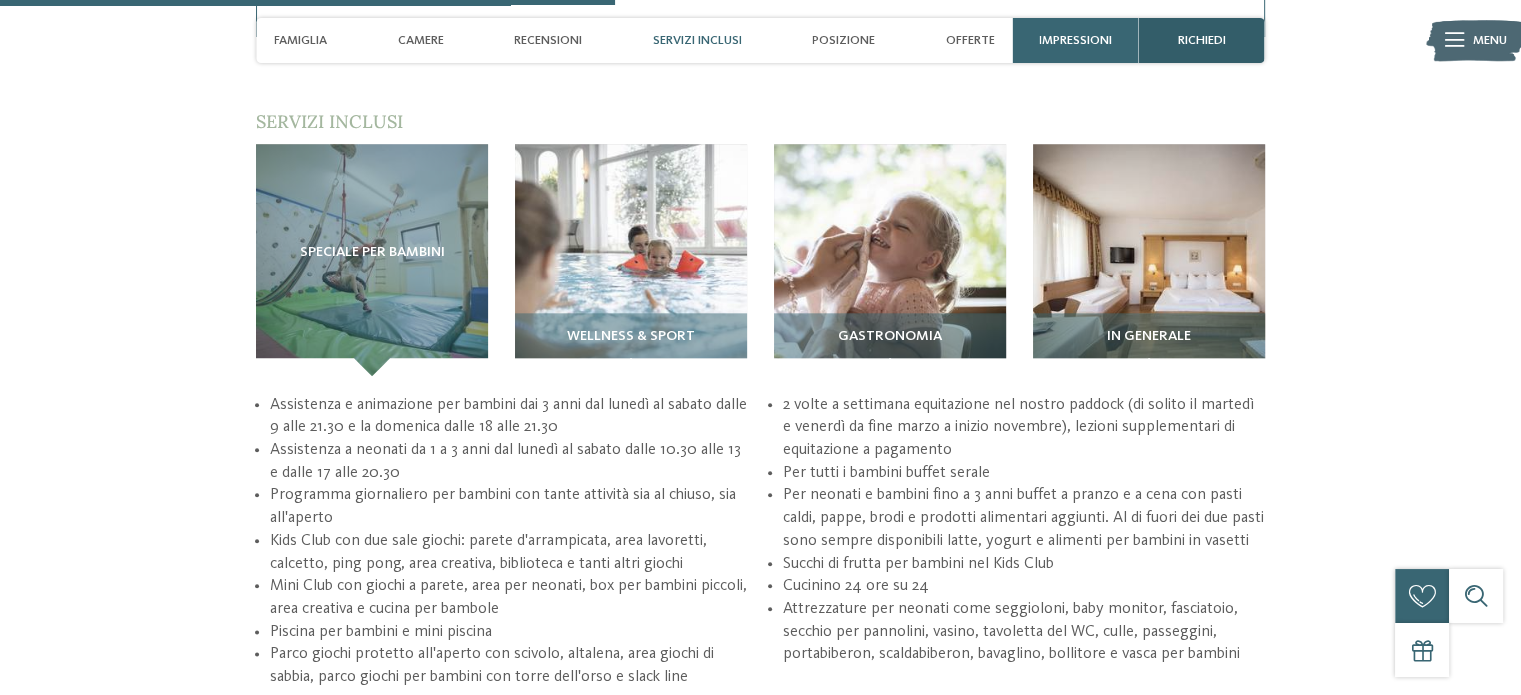 click on "richiedi" at bounding box center [1202, 40] 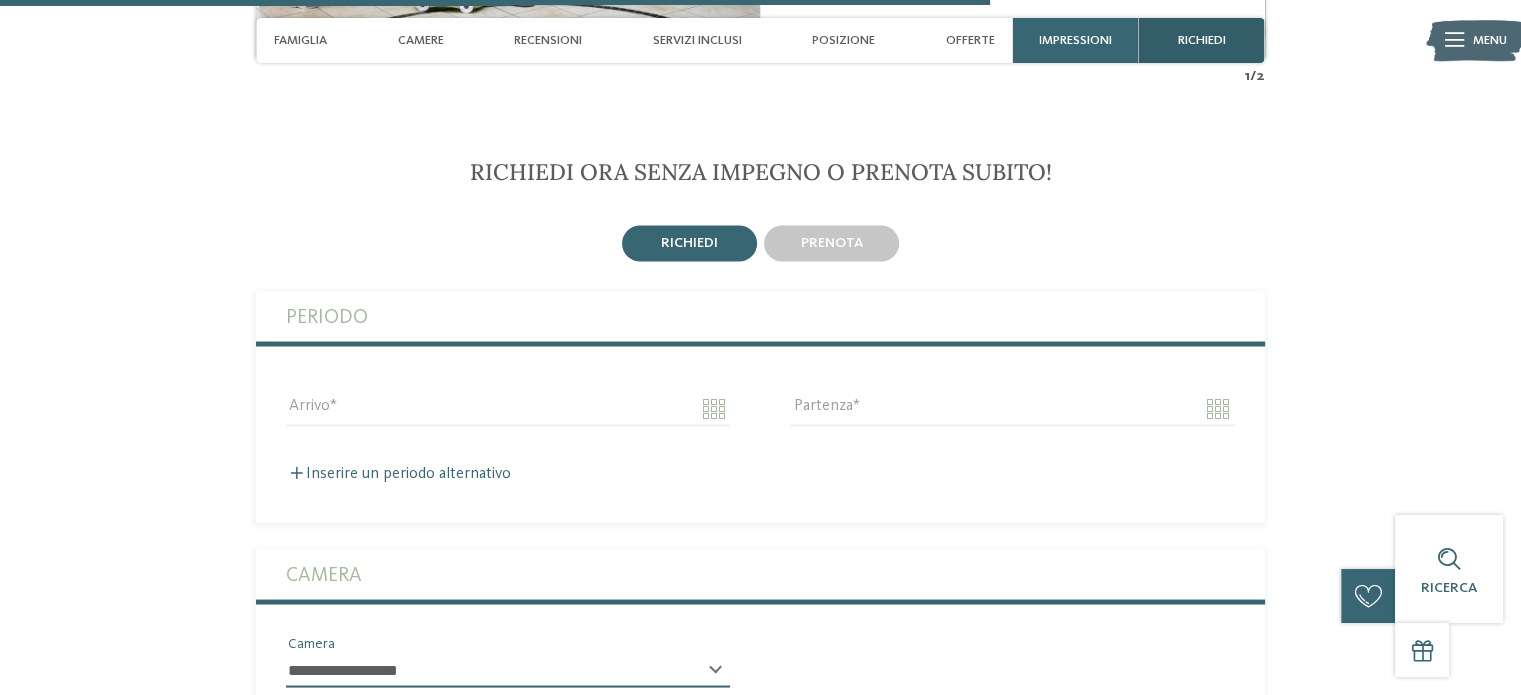 scroll, scrollTop: 3585, scrollLeft: 0, axis: vertical 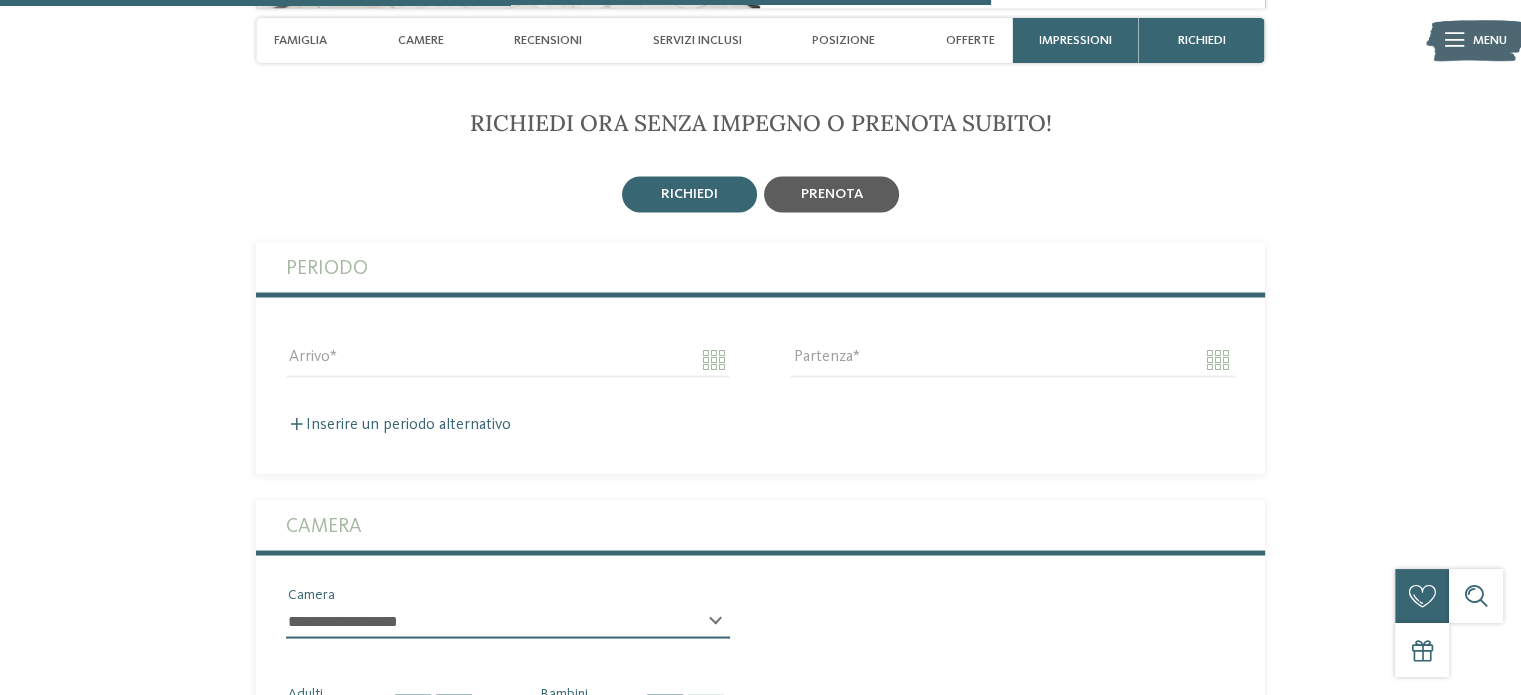 click on "prenota" at bounding box center (831, 194) 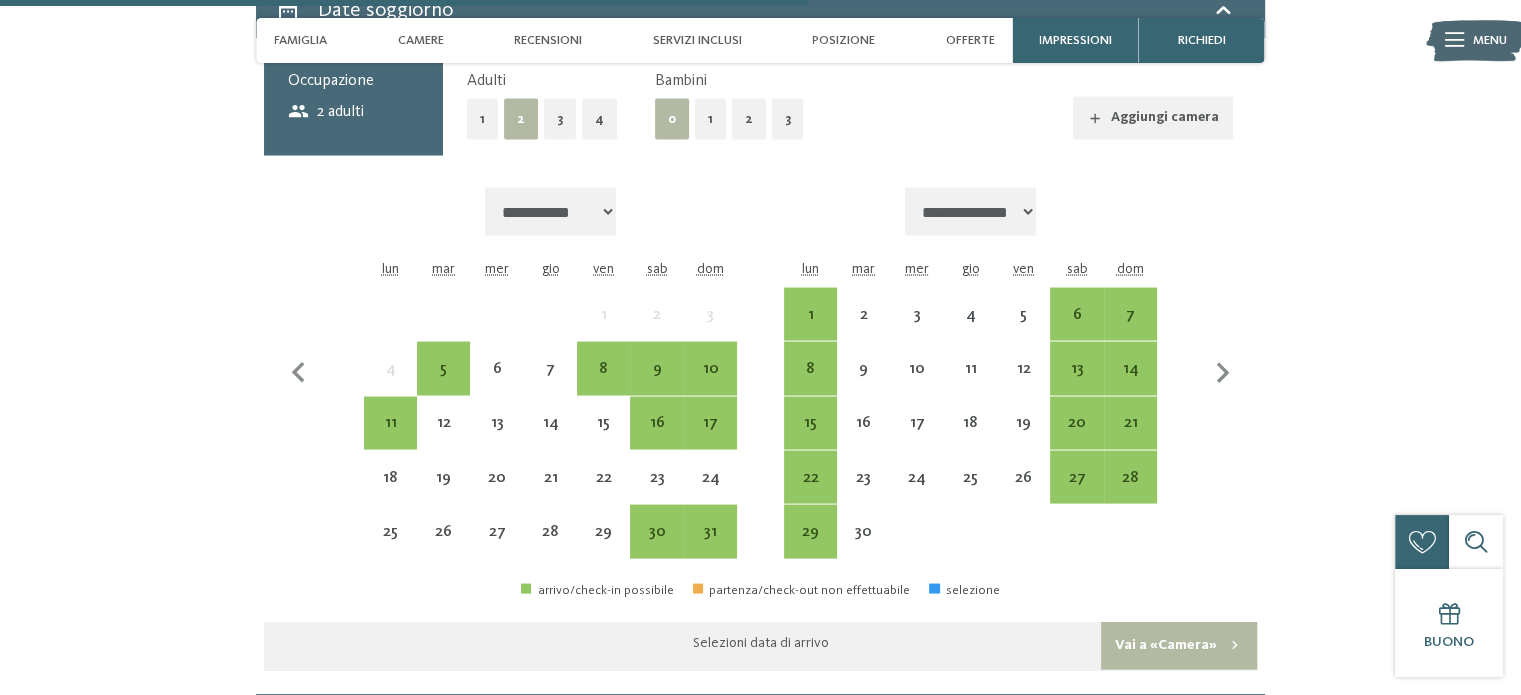 scroll, scrollTop: 3844, scrollLeft: 0, axis: vertical 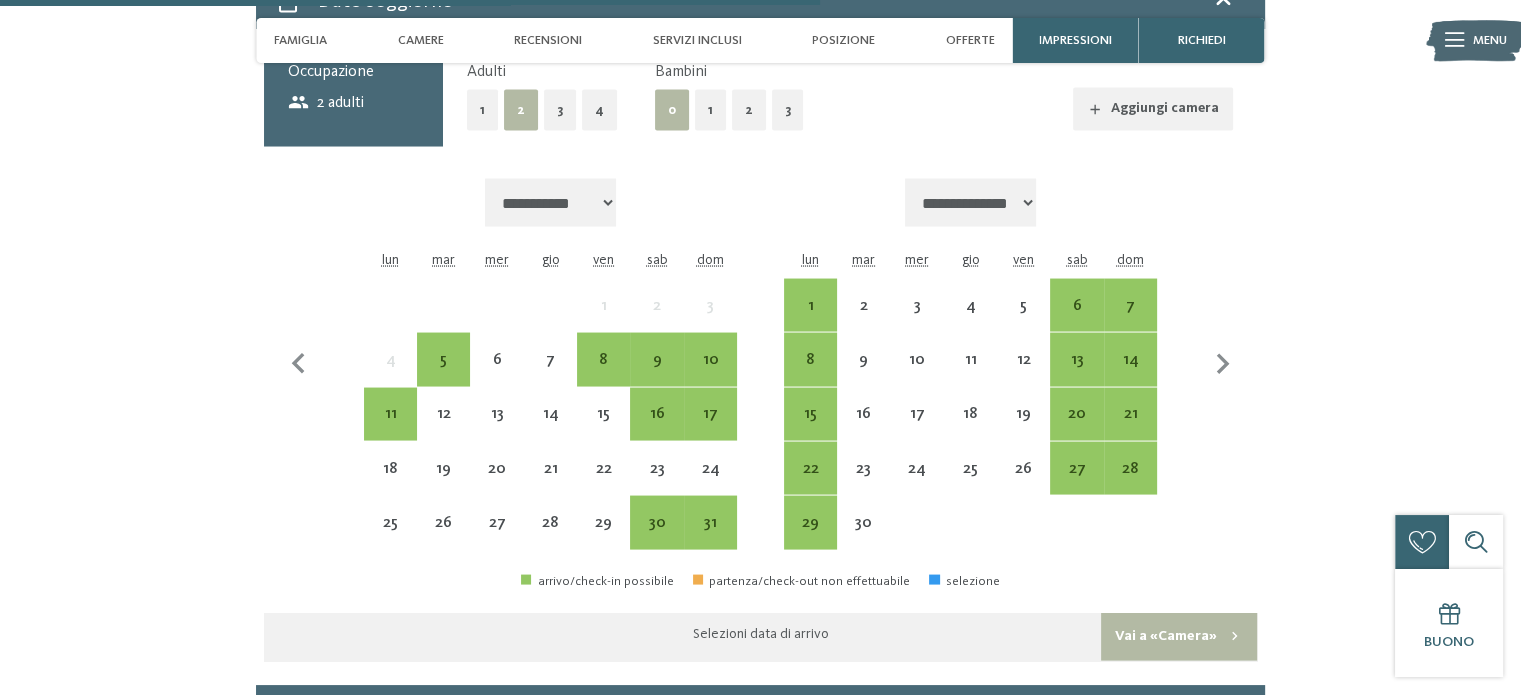 click on "1" at bounding box center [710, 110] 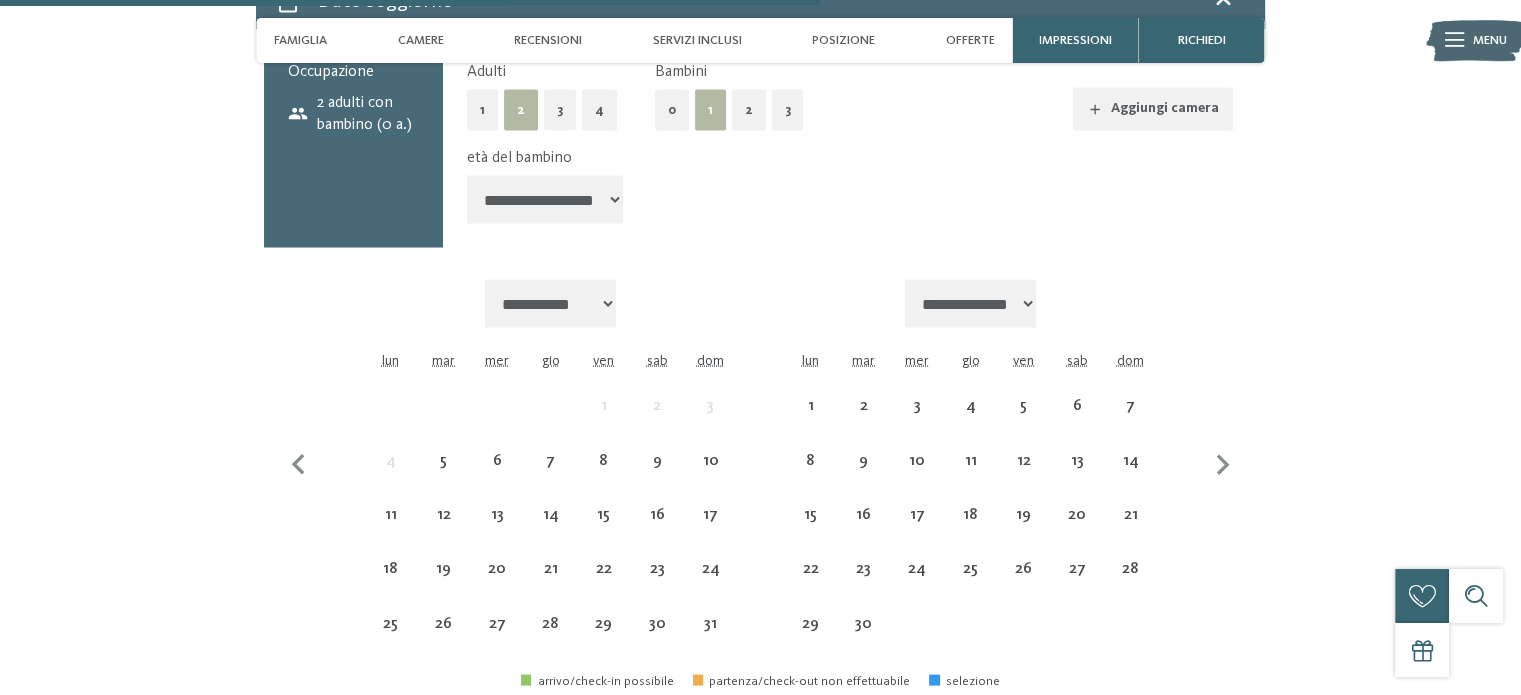 click on "2" at bounding box center [749, 110] 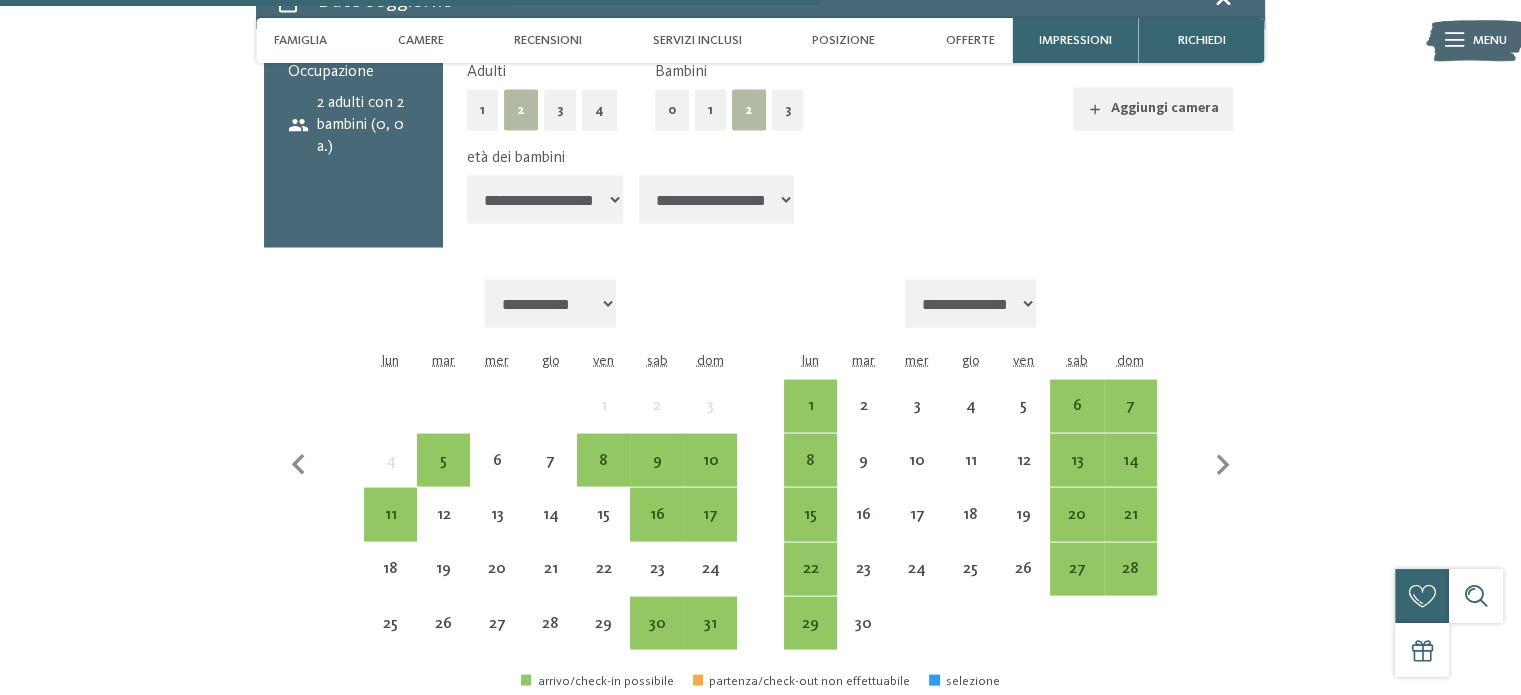 click on "**********" at bounding box center [545, 200] 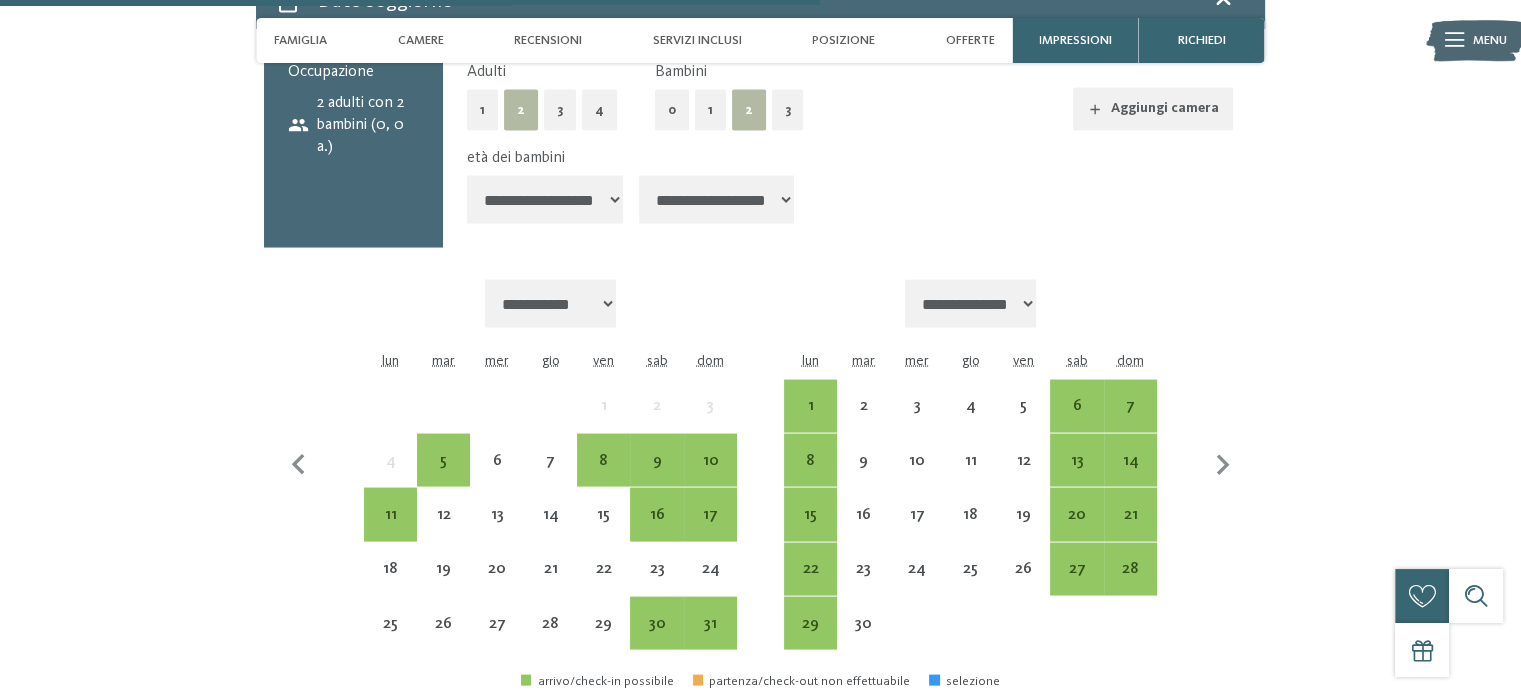select on "*" 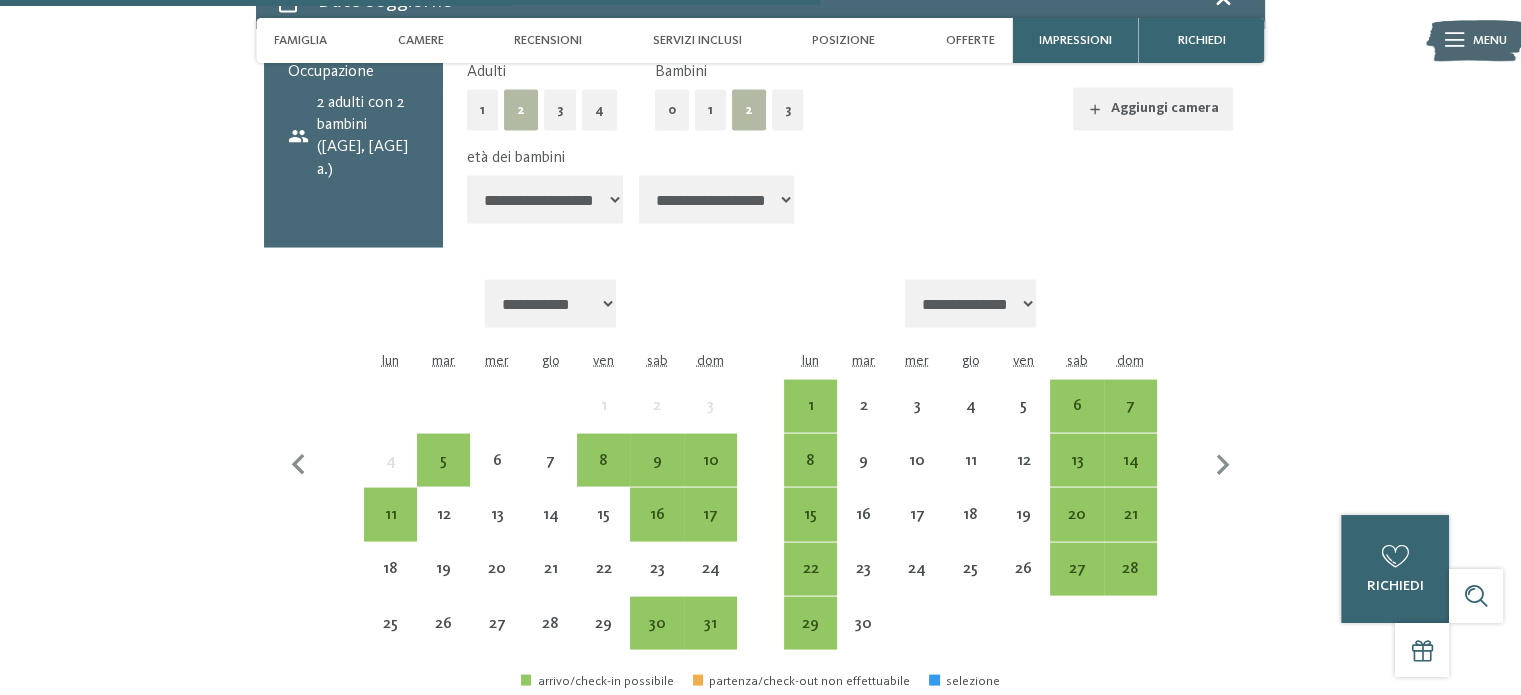 click on "**********" at bounding box center (717, 200) 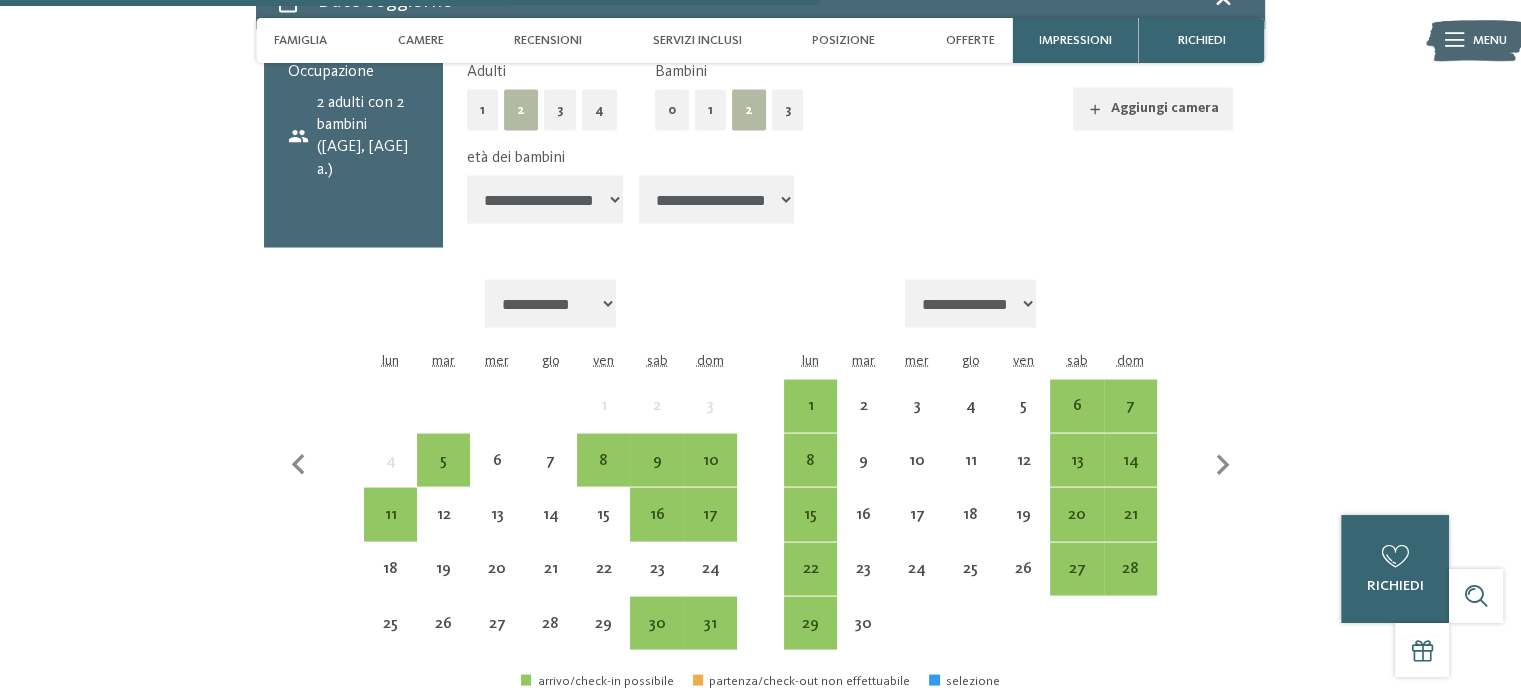 select on "*" 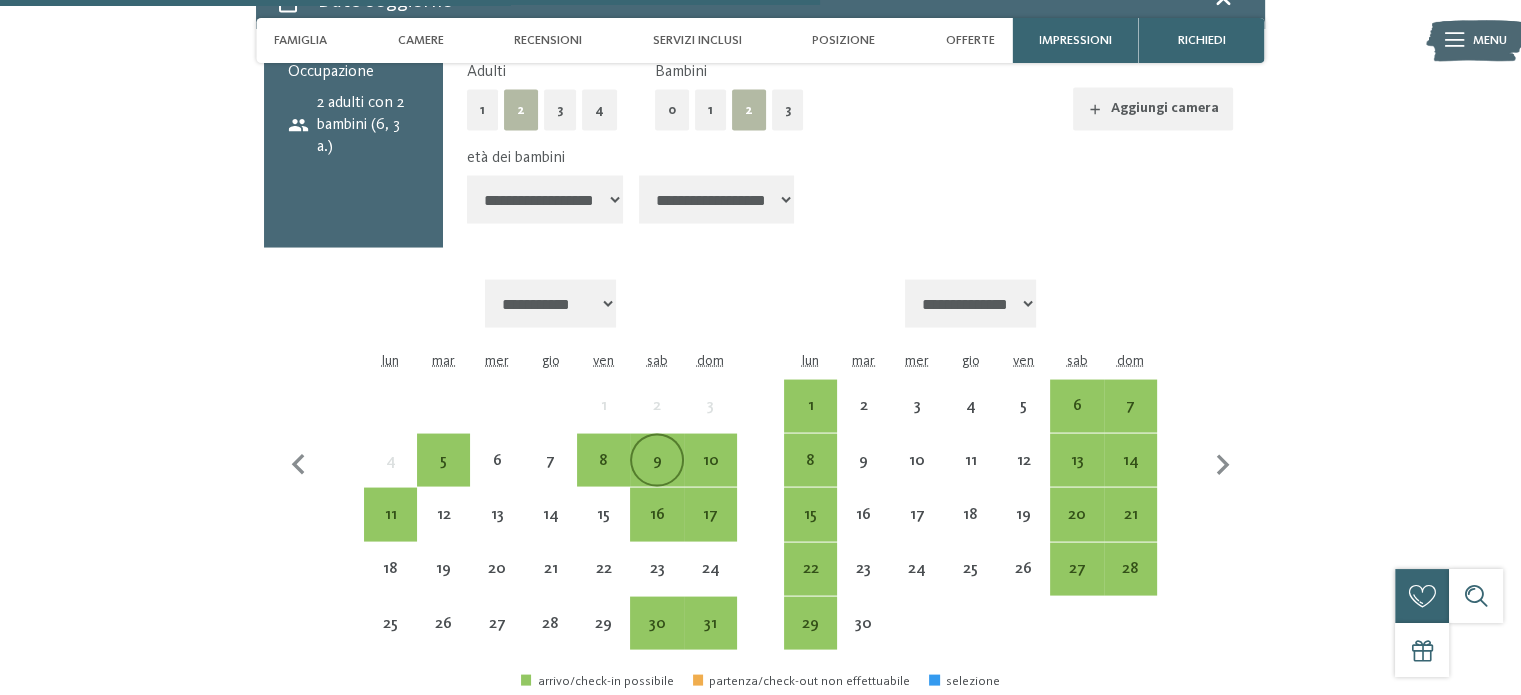 click on "9" at bounding box center (656, 477) 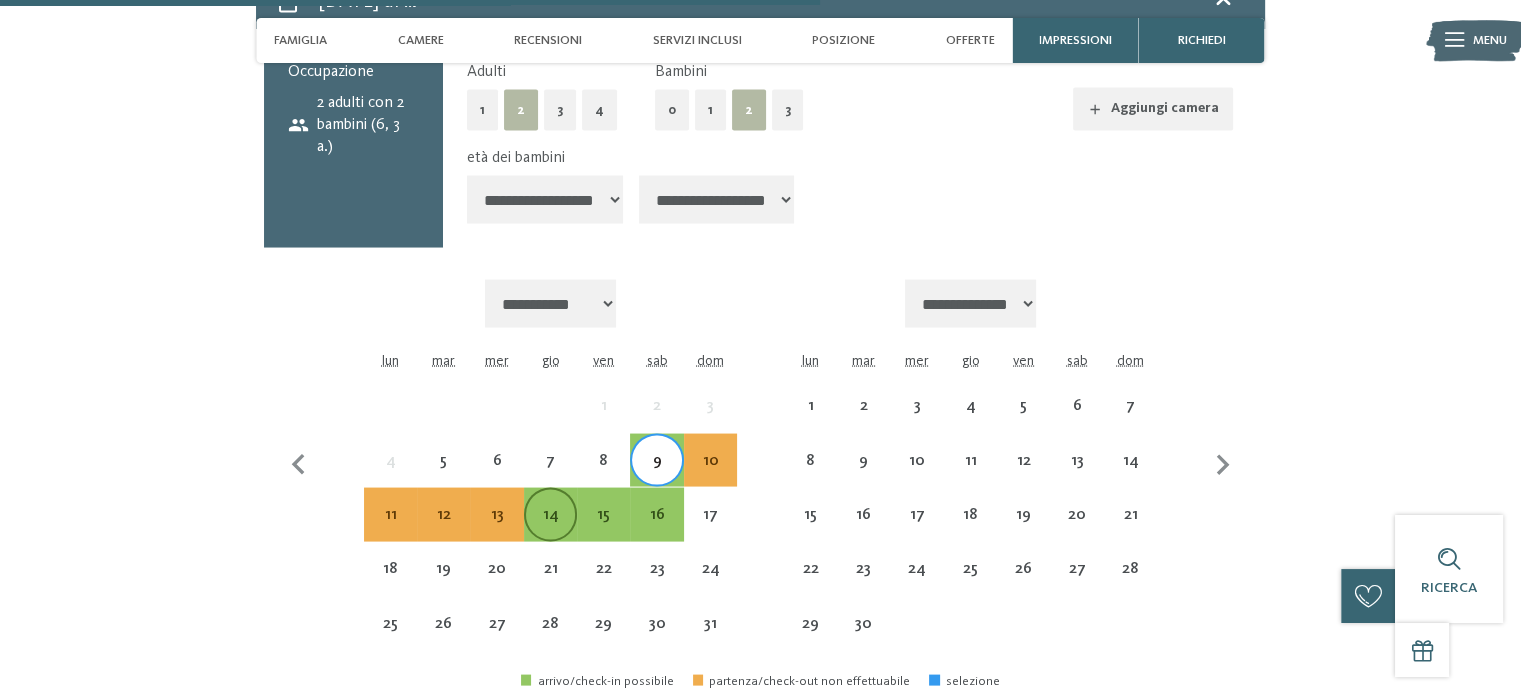 click on "14" at bounding box center (550, 531) 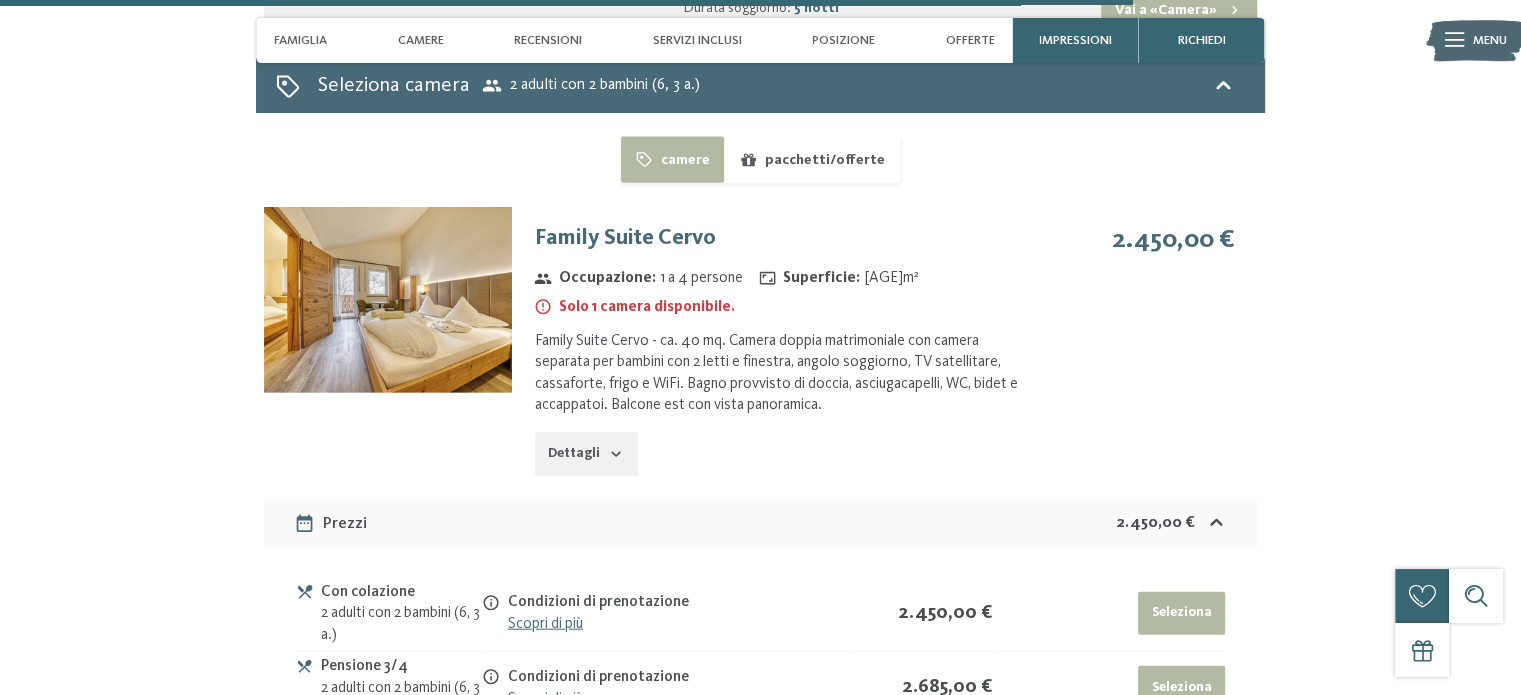 scroll, scrollTop: 4554, scrollLeft: 0, axis: vertical 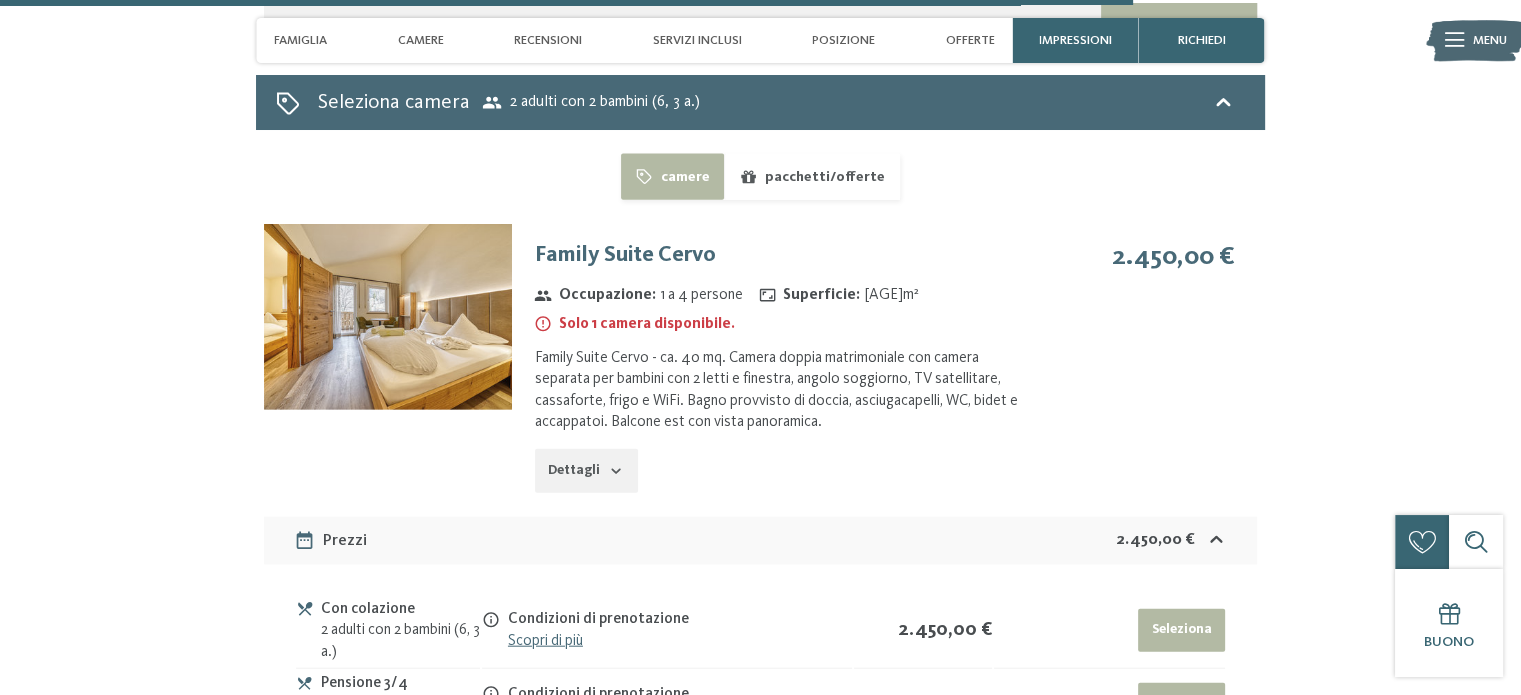 click at bounding box center (388, 317) 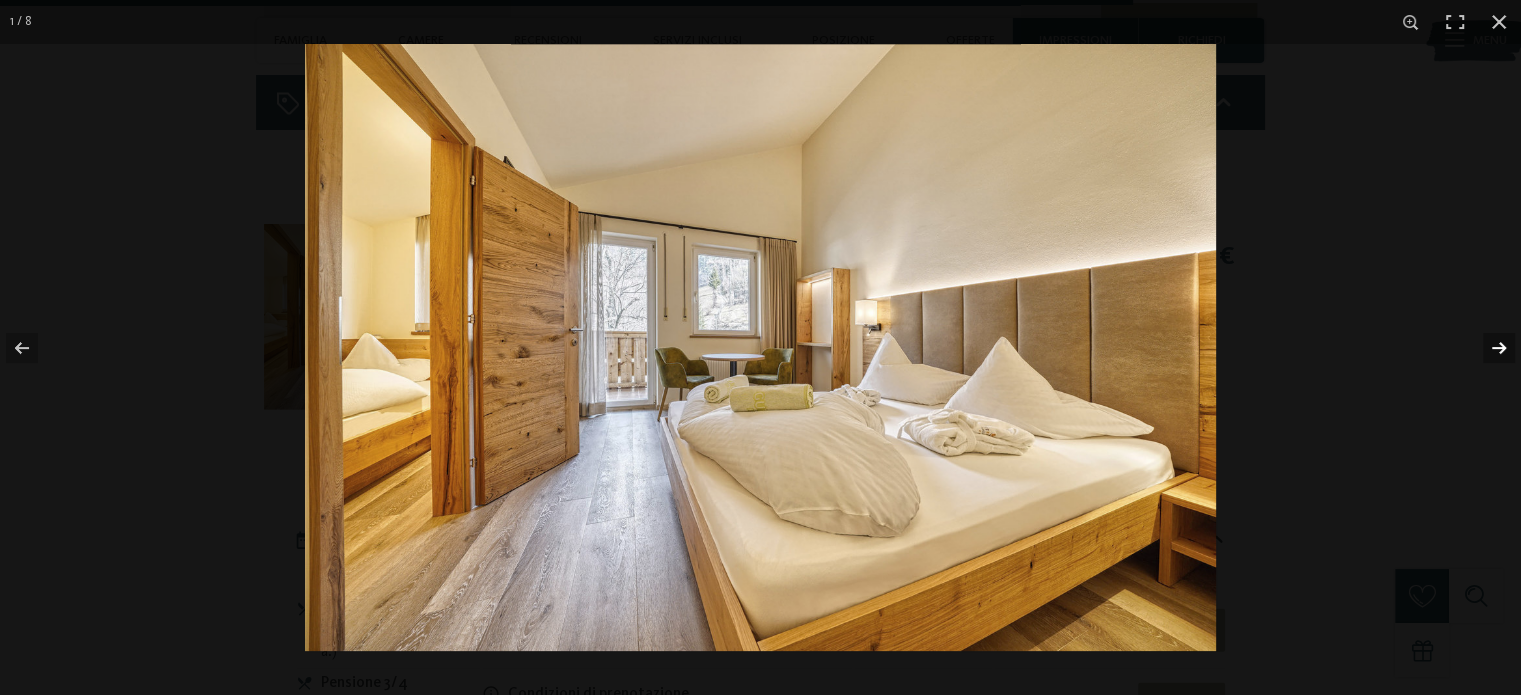 click at bounding box center (1486, 348) 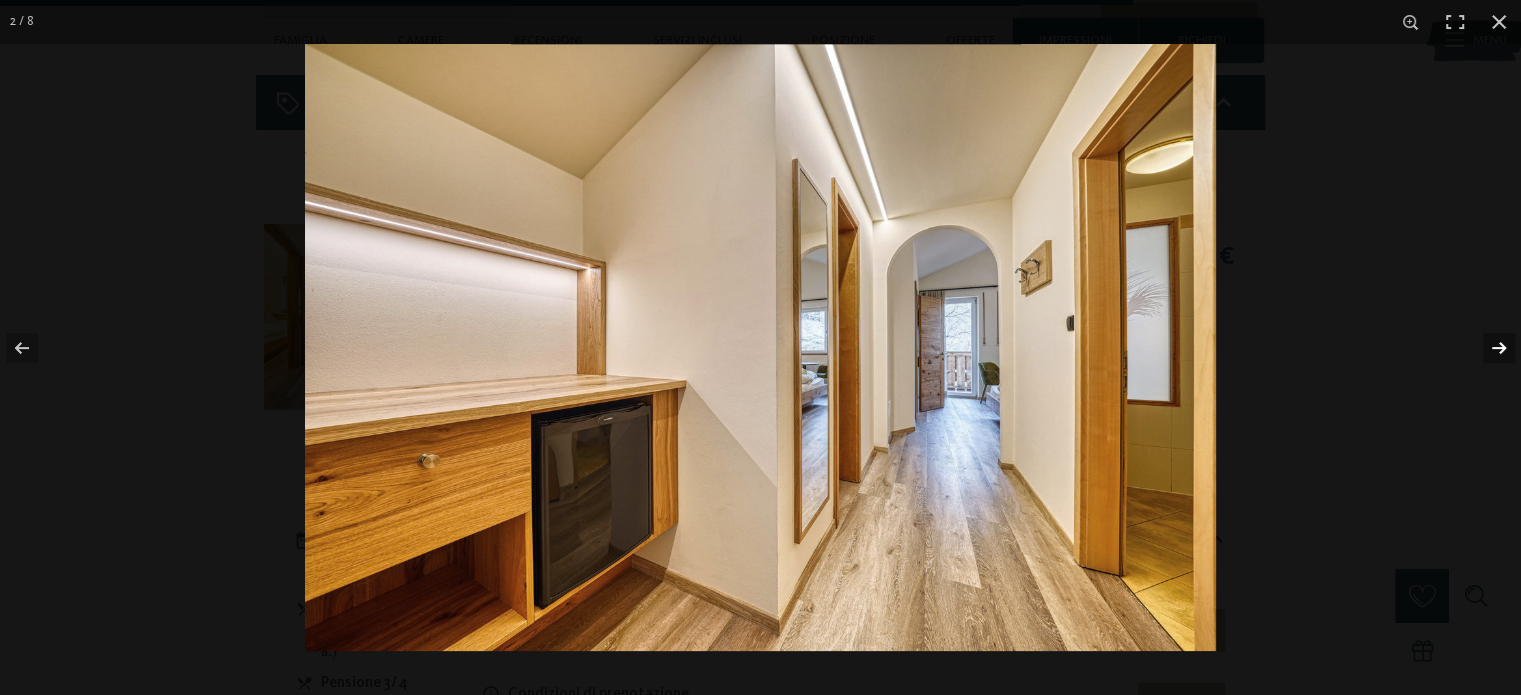click at bounding box center (1486, 348) 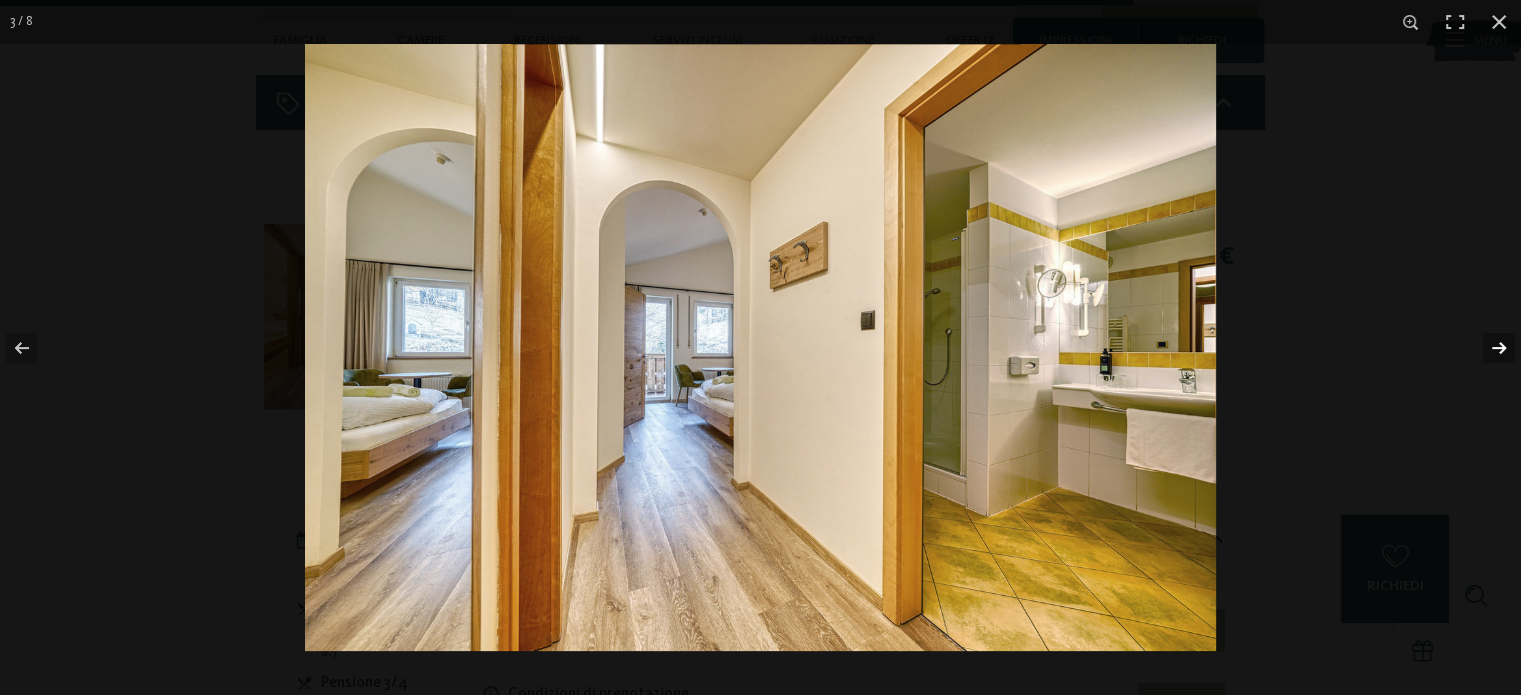click at bounding box center (1486, 348) 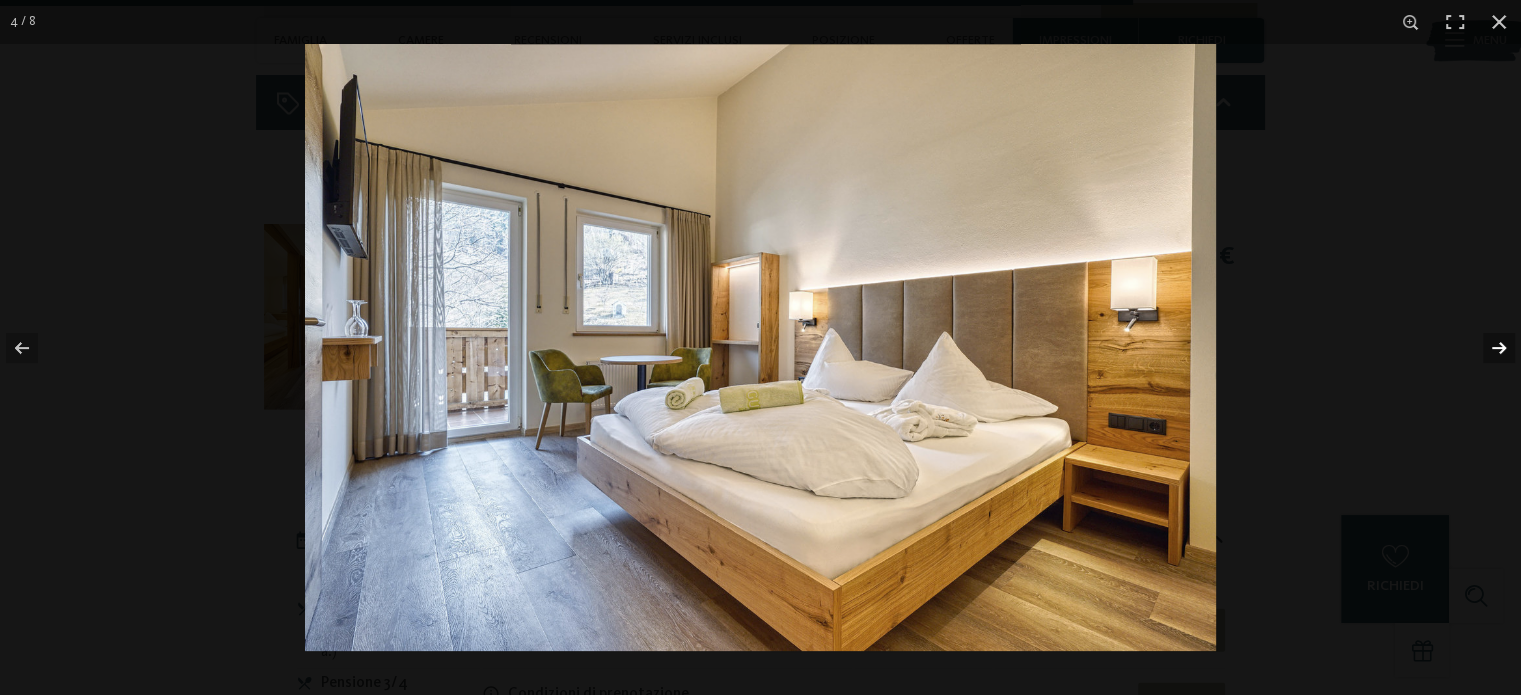 click at bounding box center [1486, 348] 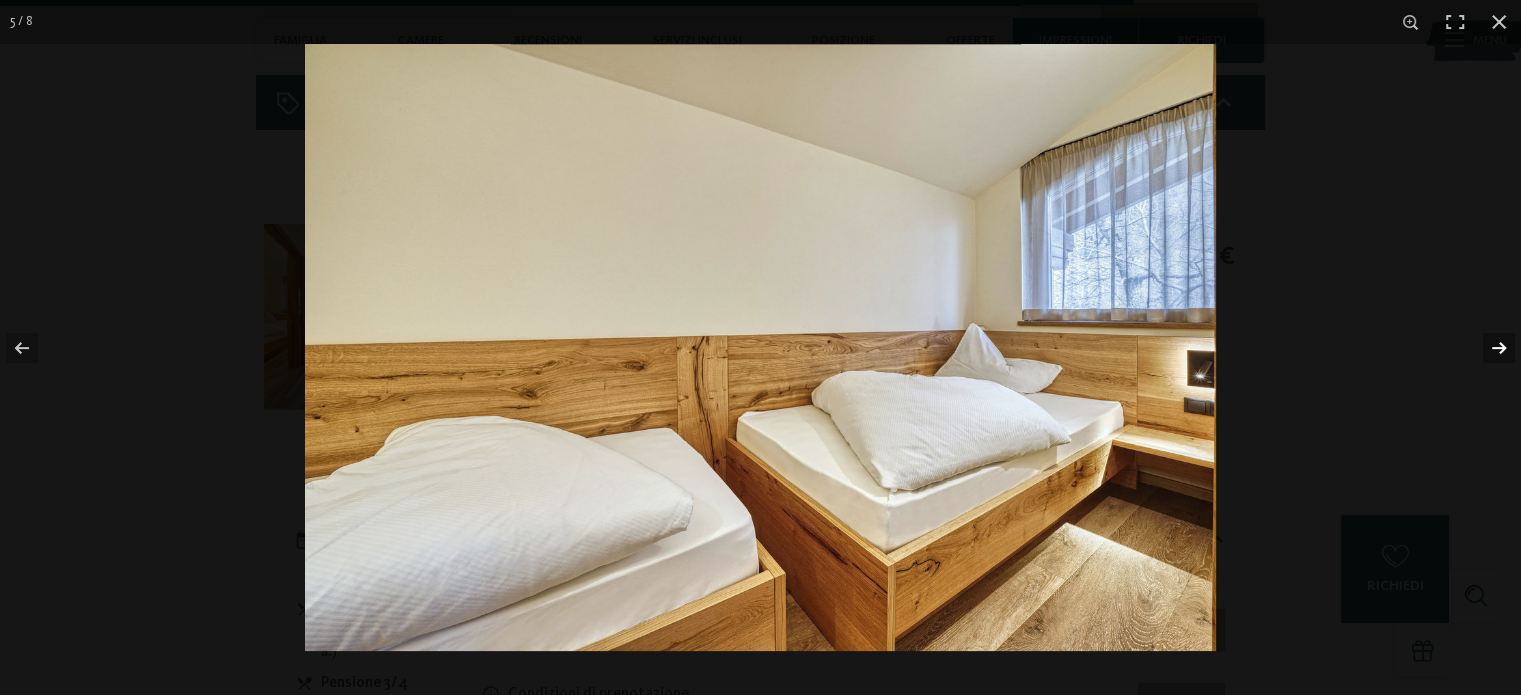 click at bounding box center (1486, 348) 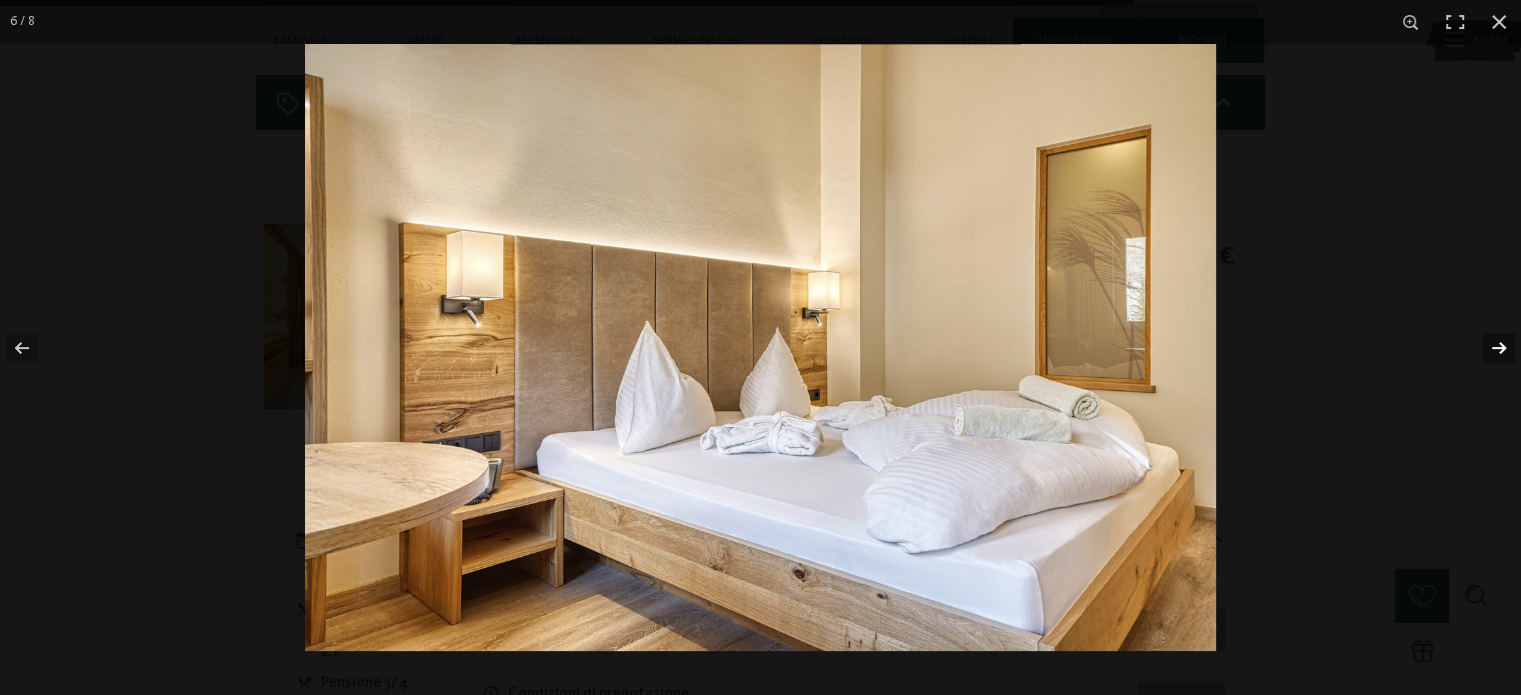 click at bounding box center (1486, 348) 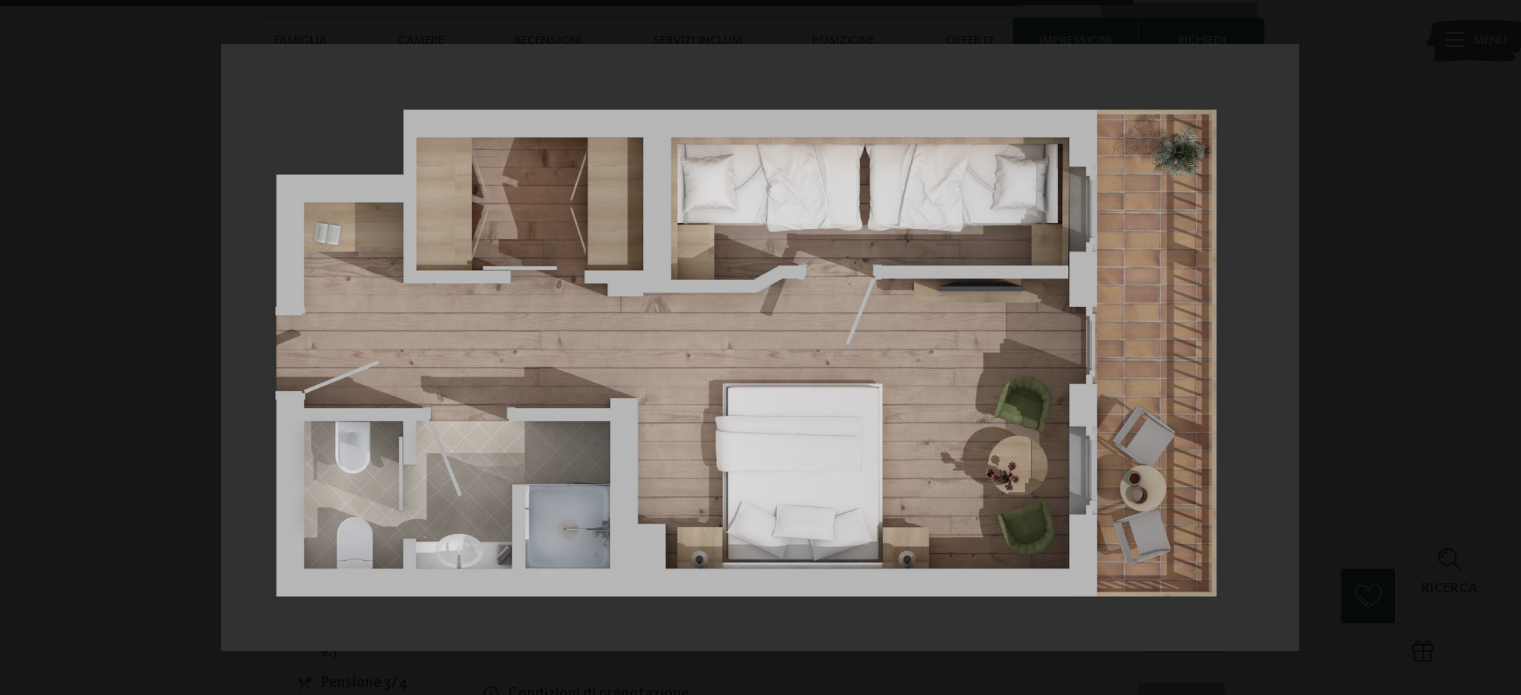 click at bounding box center [1486, 348] 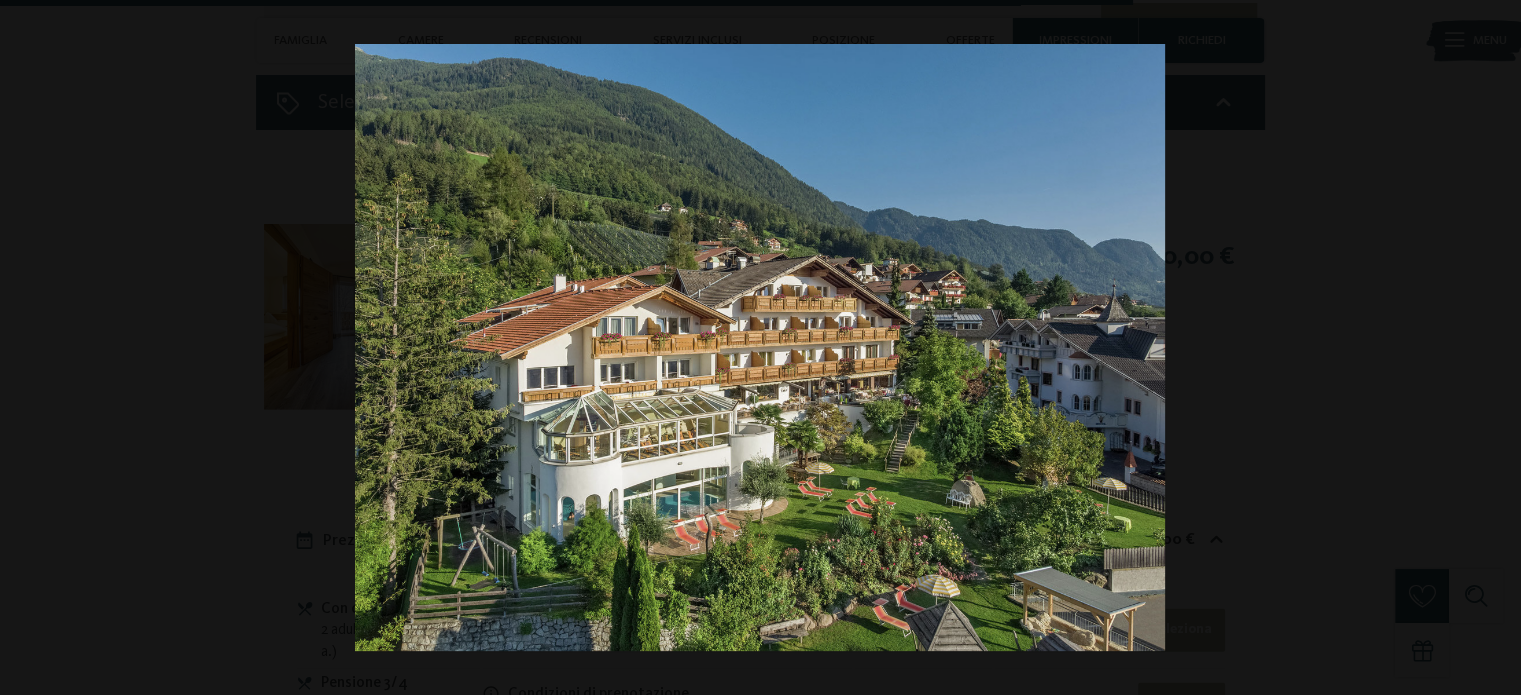 click at bounding box center [1486, 348] 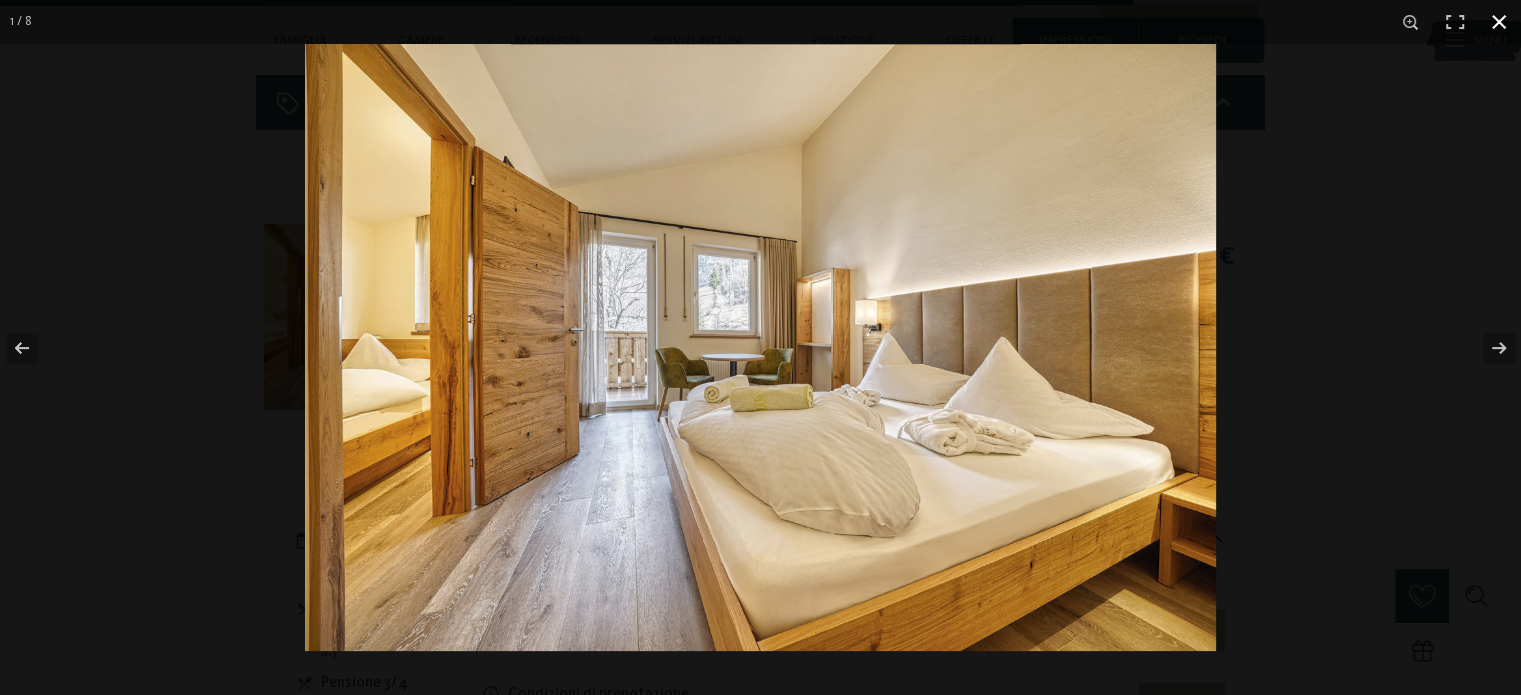 click at bounding box center [1499, 22] 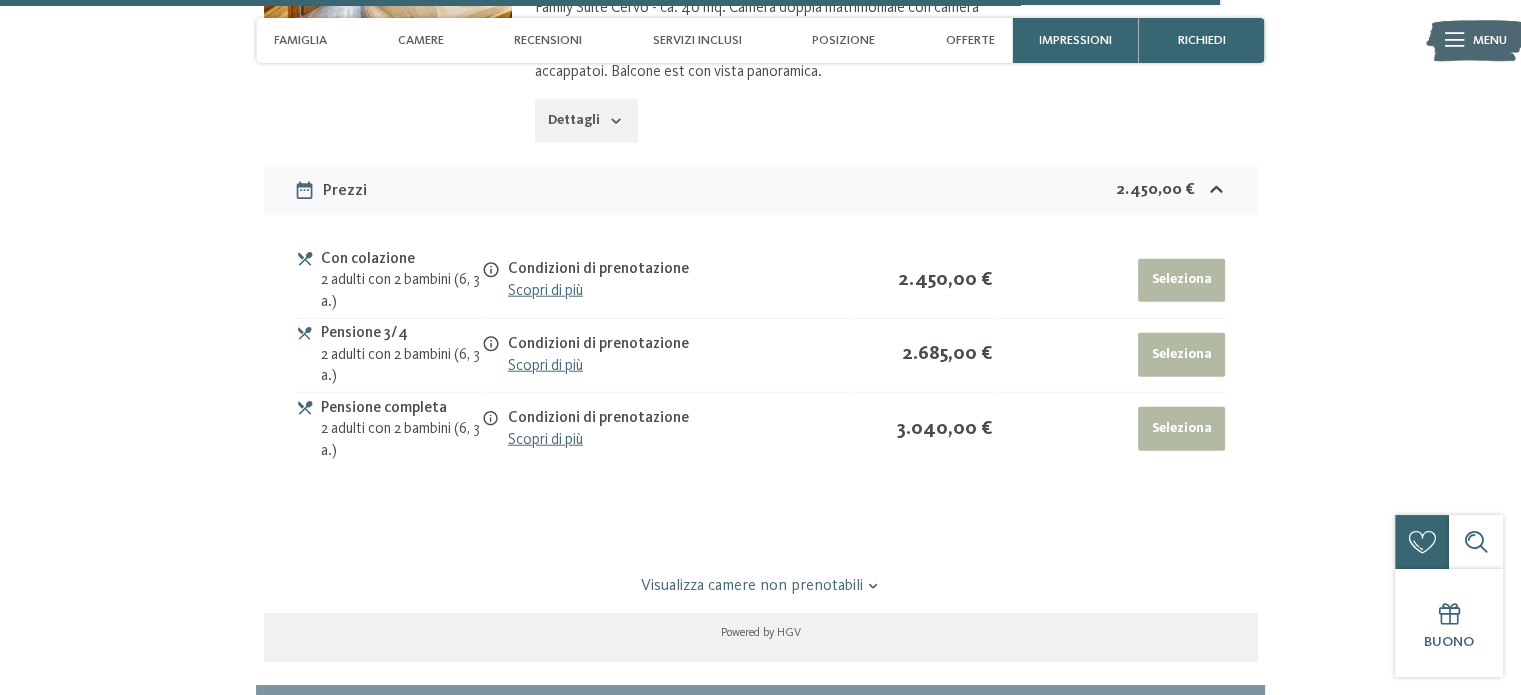 scroll, scrollTop: 4912, scrollLeft: 0, axis: vertical 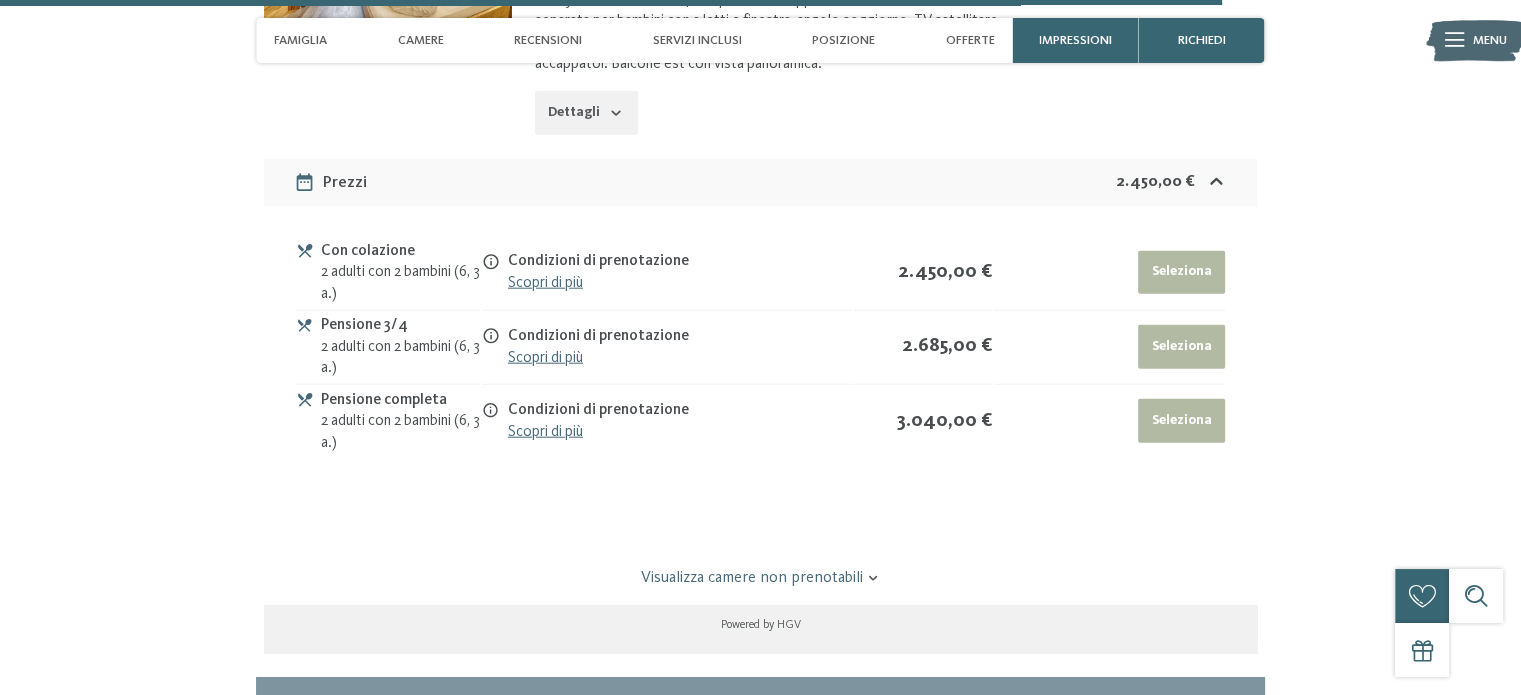 click on "2 adulti con 2 bambini (6, 3 a.)" at bounding box center [400, 358] 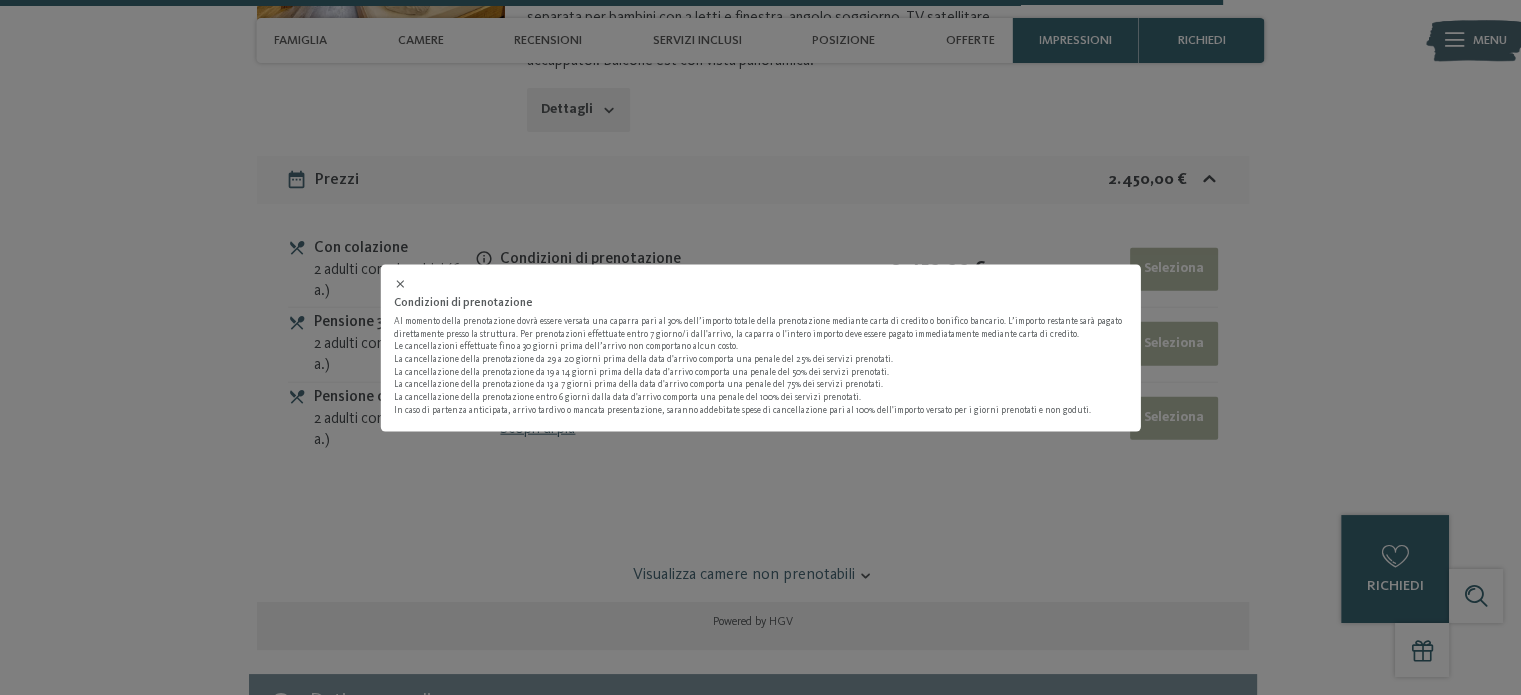 scroll, scrollTop: 4915, scrollLeft: 0, axis: vertical 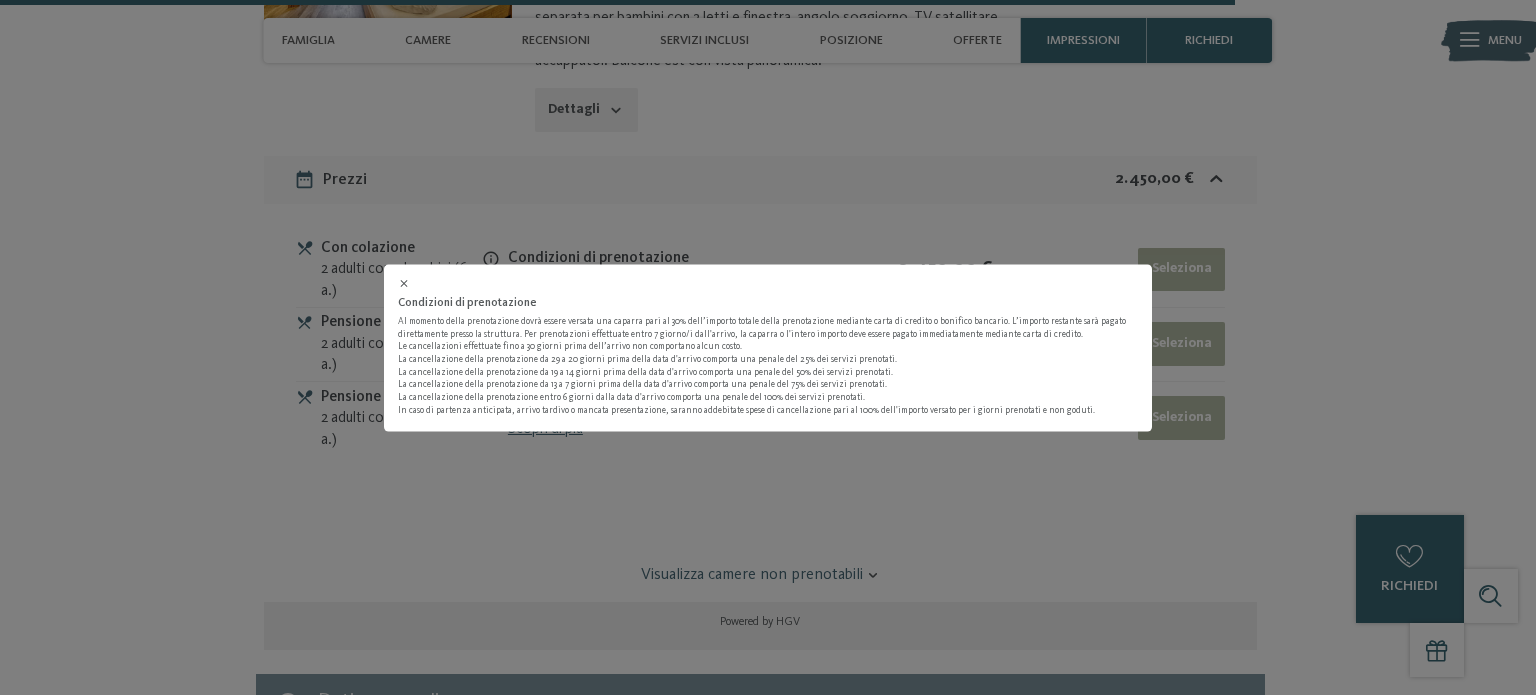 click 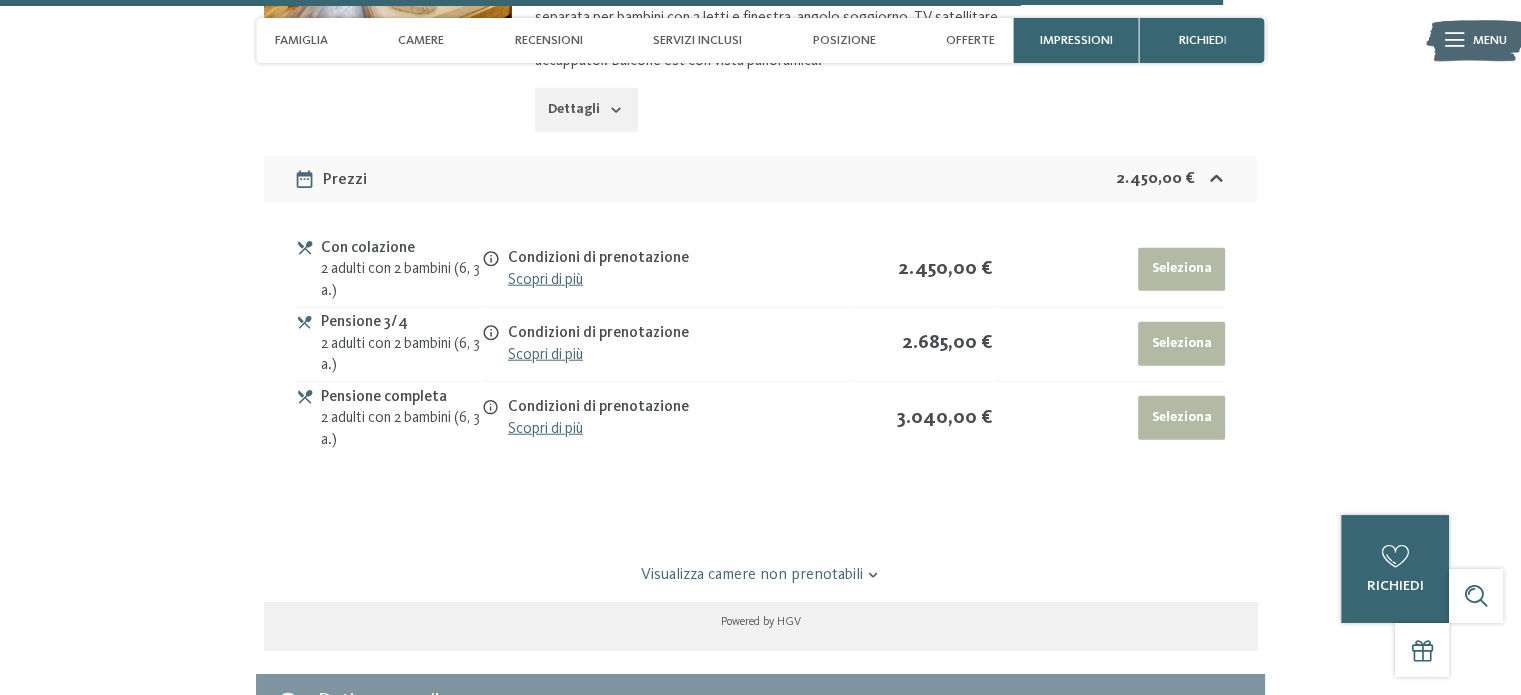 click on "Pensione 3/4" at bounding box center [400, 322] 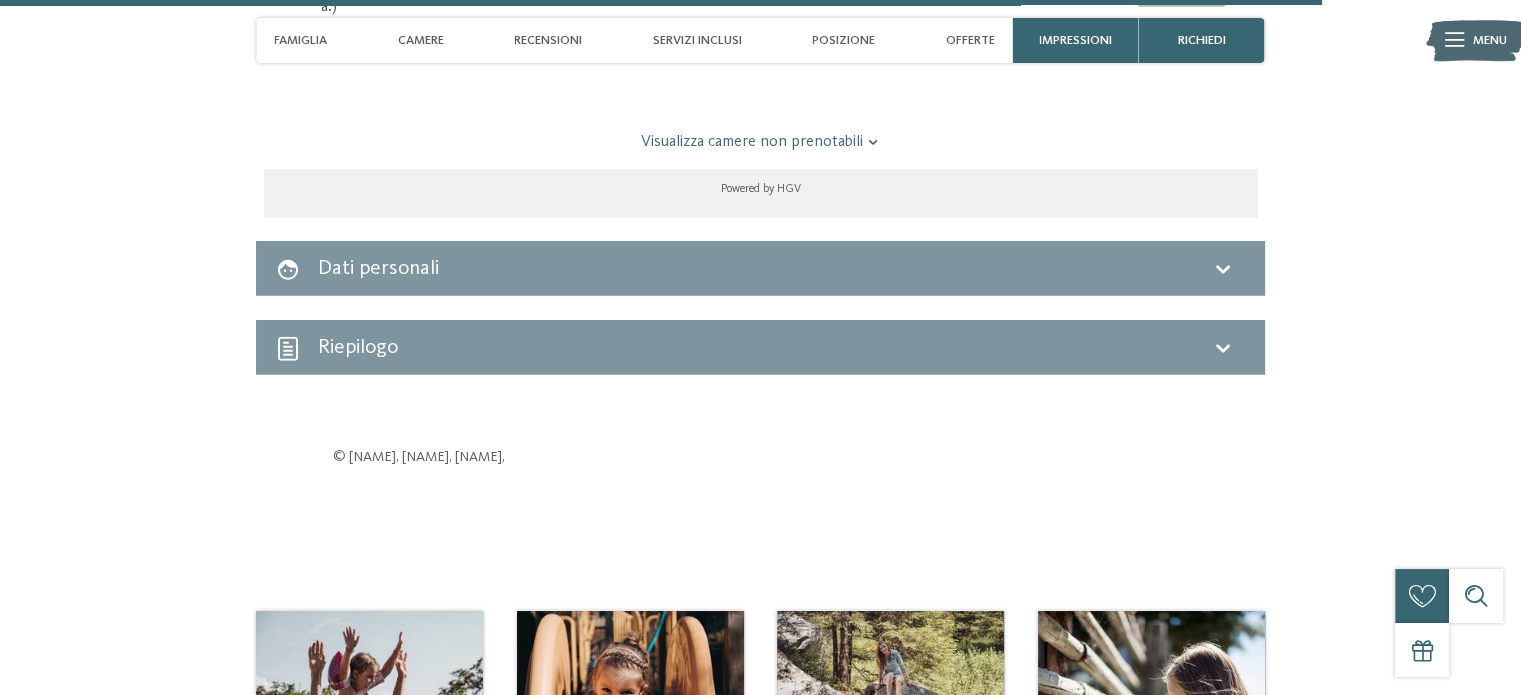 scroll, scrollTop: 5422, scrollLeft: 0, axis: vertical 